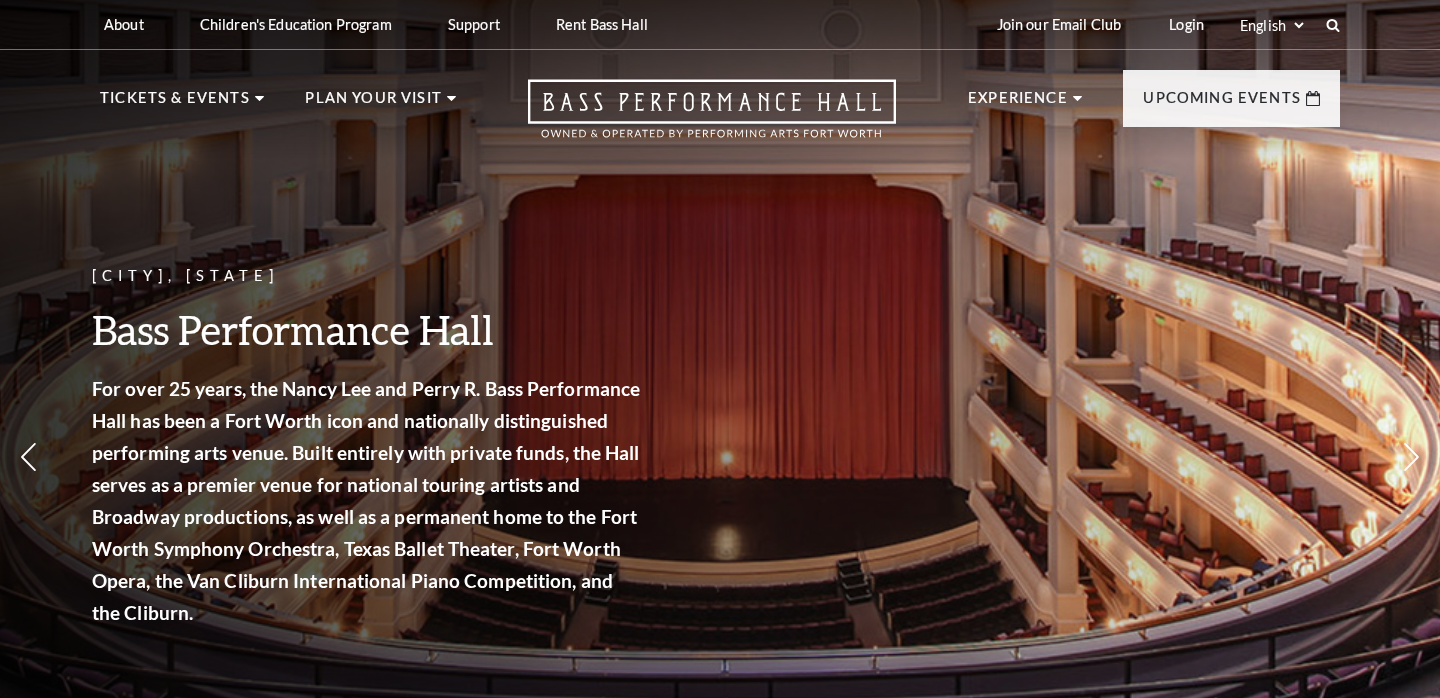 scroll, scrollTop: 0, scrollLeft: 0, axis: both 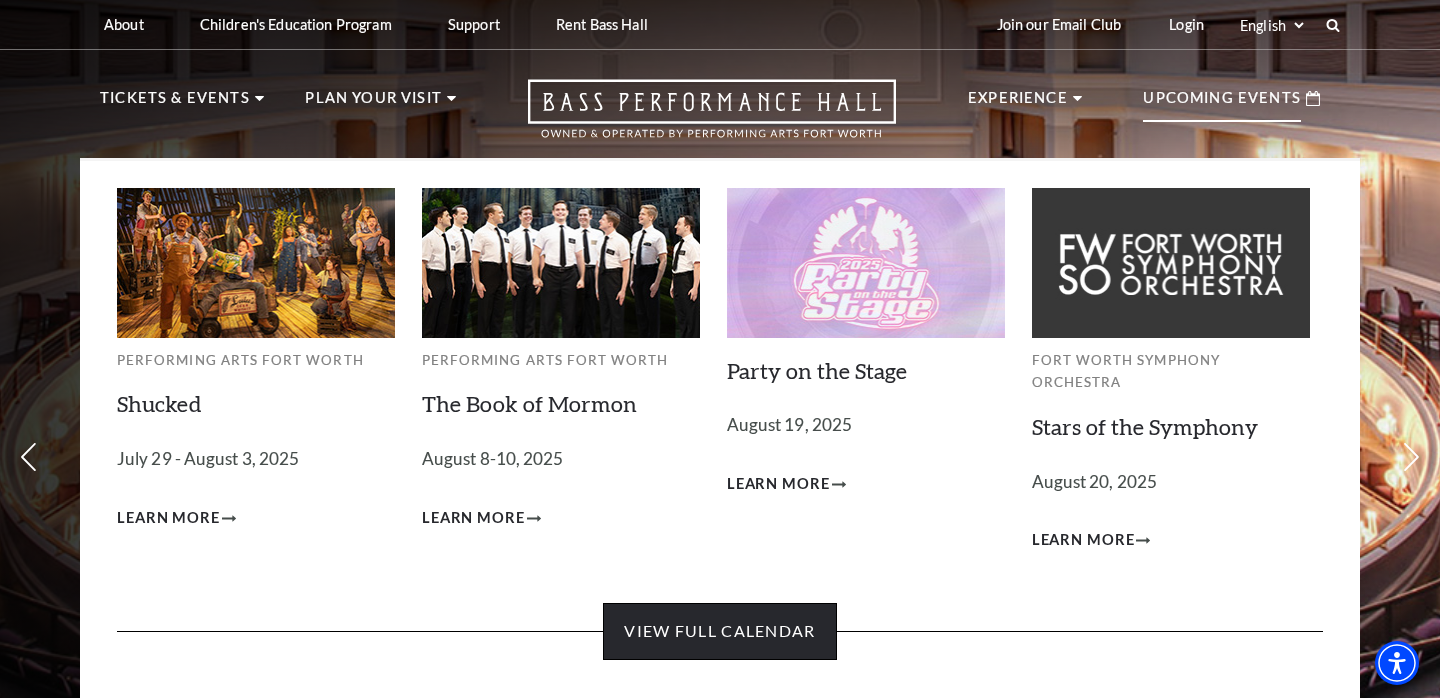 click on "View Full Calendar" at bounding box center [719, 631] 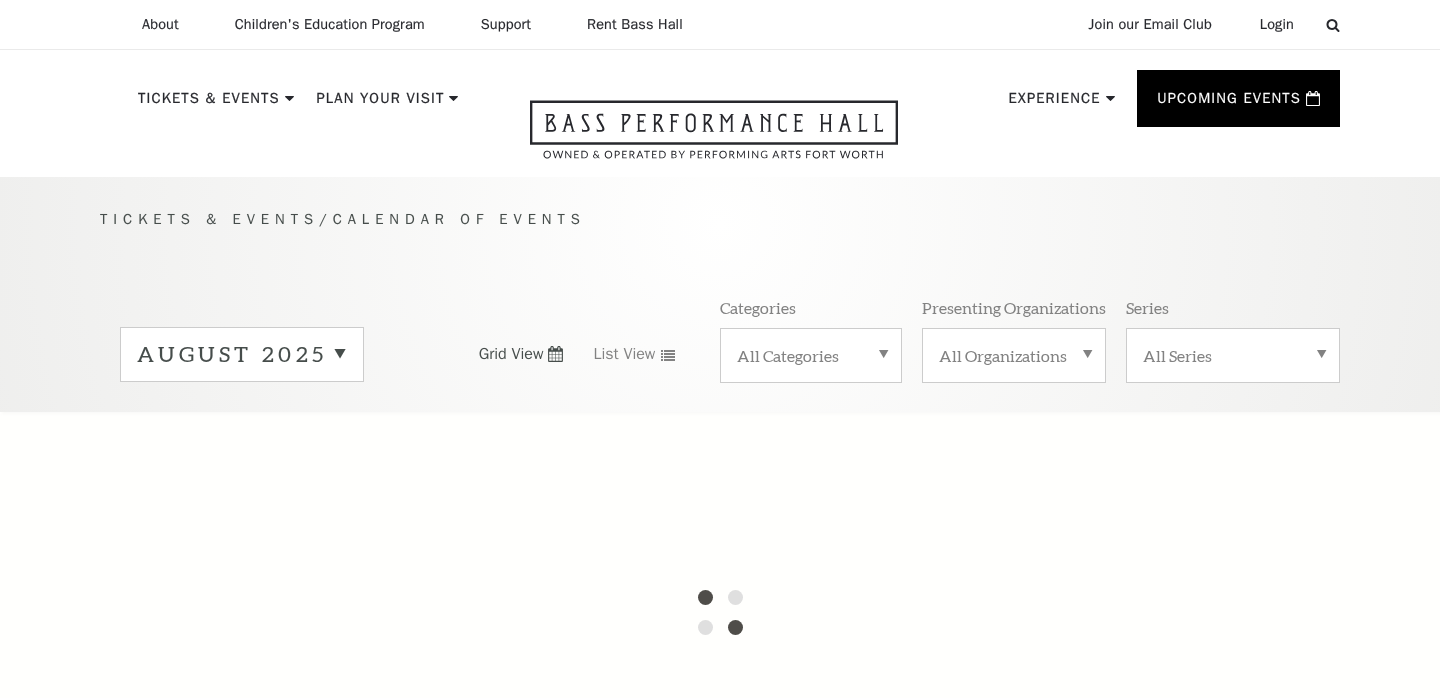 scroll, scrollTop: 0, scrollLeft: 0, axis: both 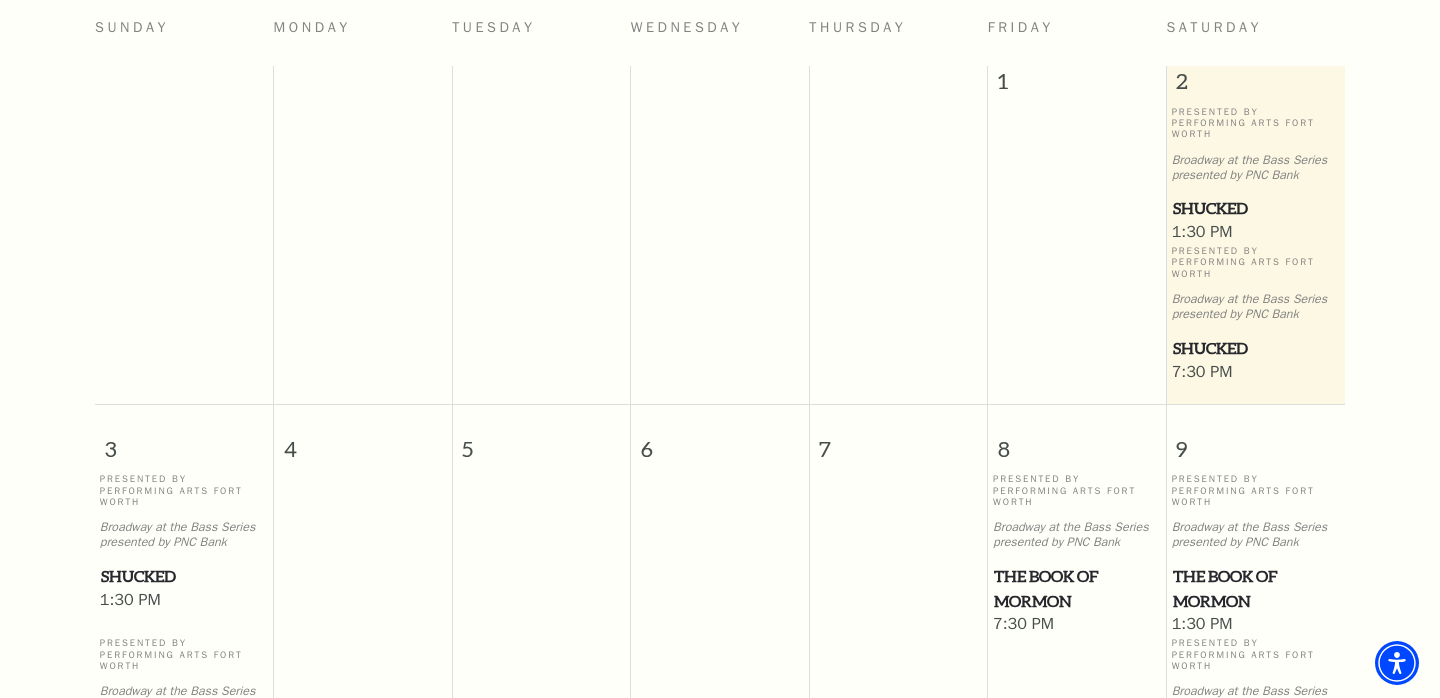 click on "Broadway at the Bass Series presented by PNC Bank" at bounding box center (1256, 307) 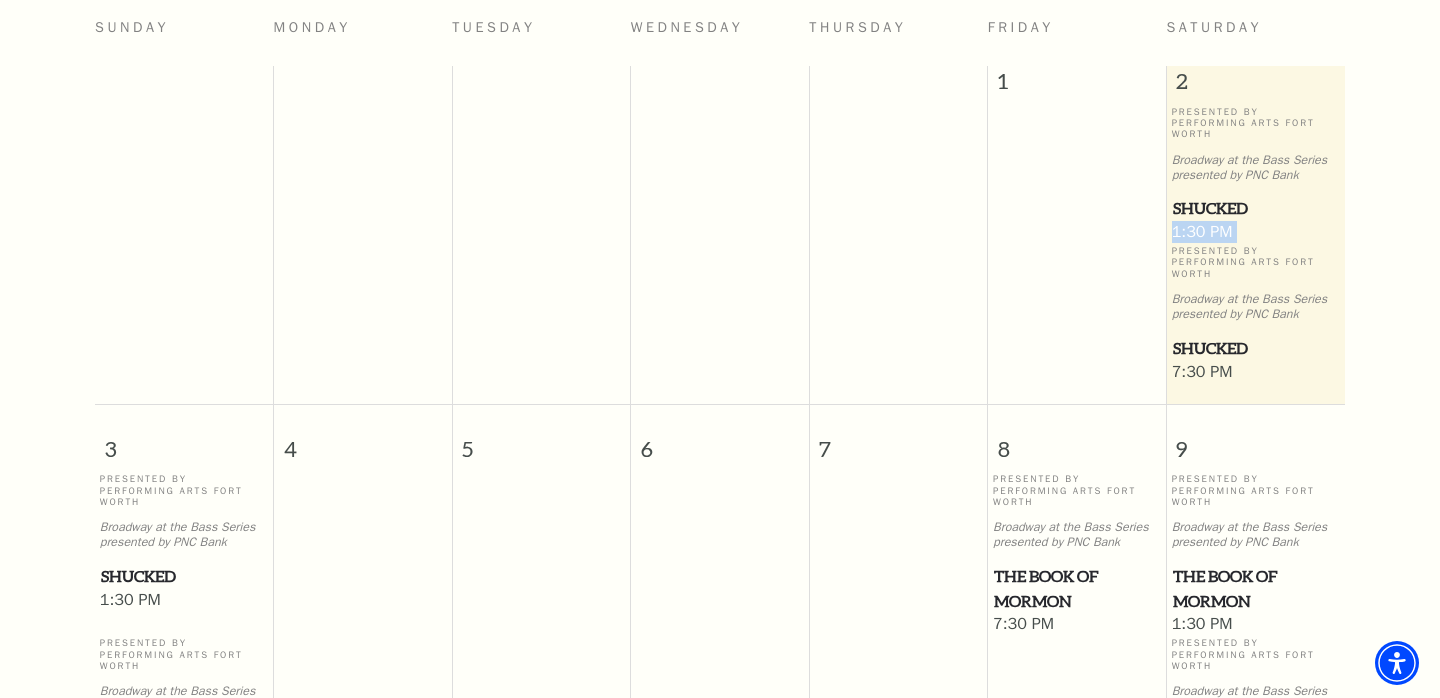 click on "1:30 PM" at bounding box center [1256, 233] 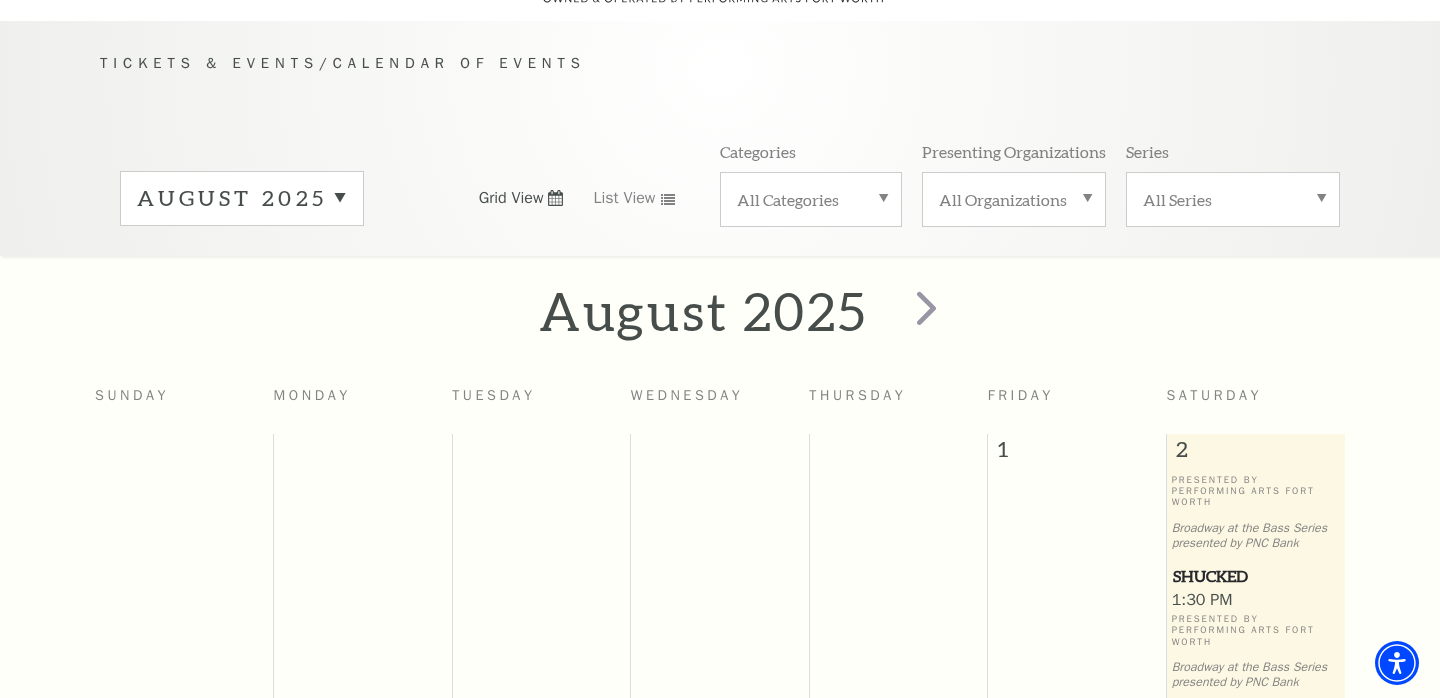 scroll, scrollTop: 0, scrollLeft: 0, axis: both 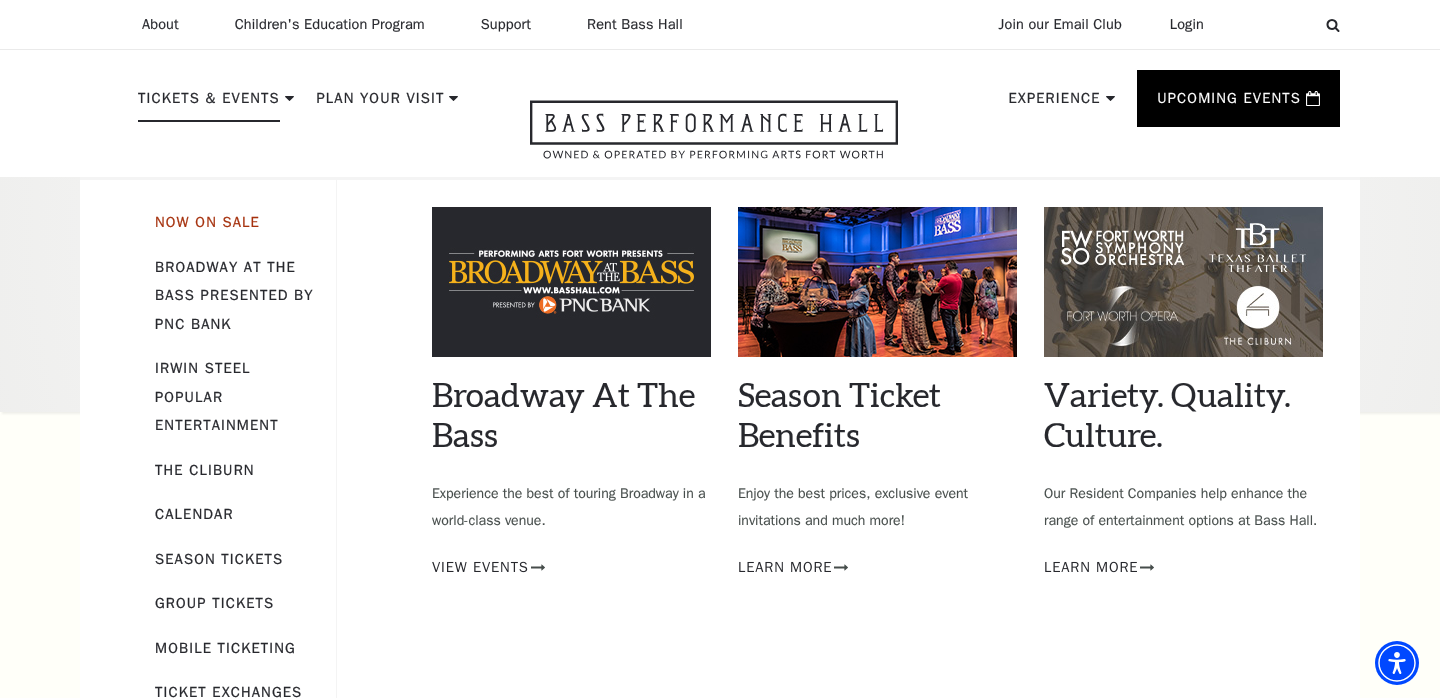 click on "Now On Sale" at bounding box center (207, 222) 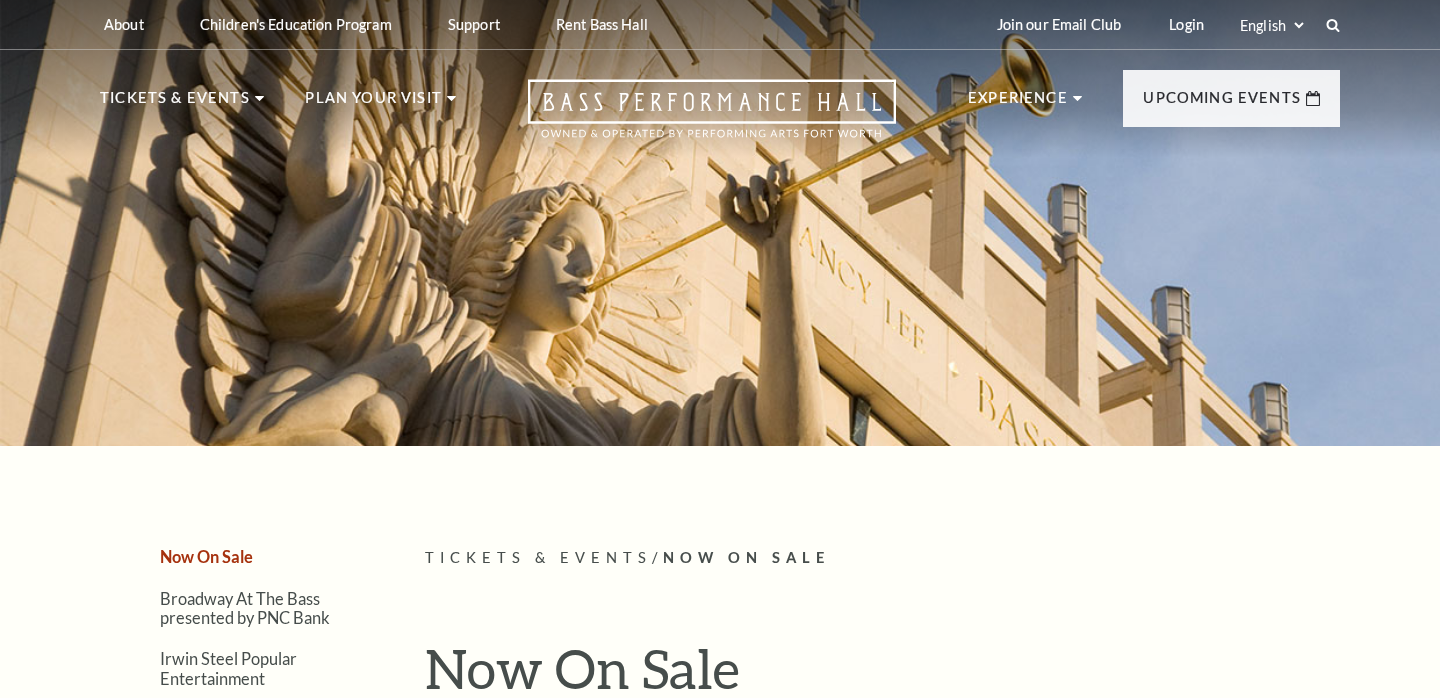 scroll, scrollTop: 0, scrollLeft: 0, axis: both 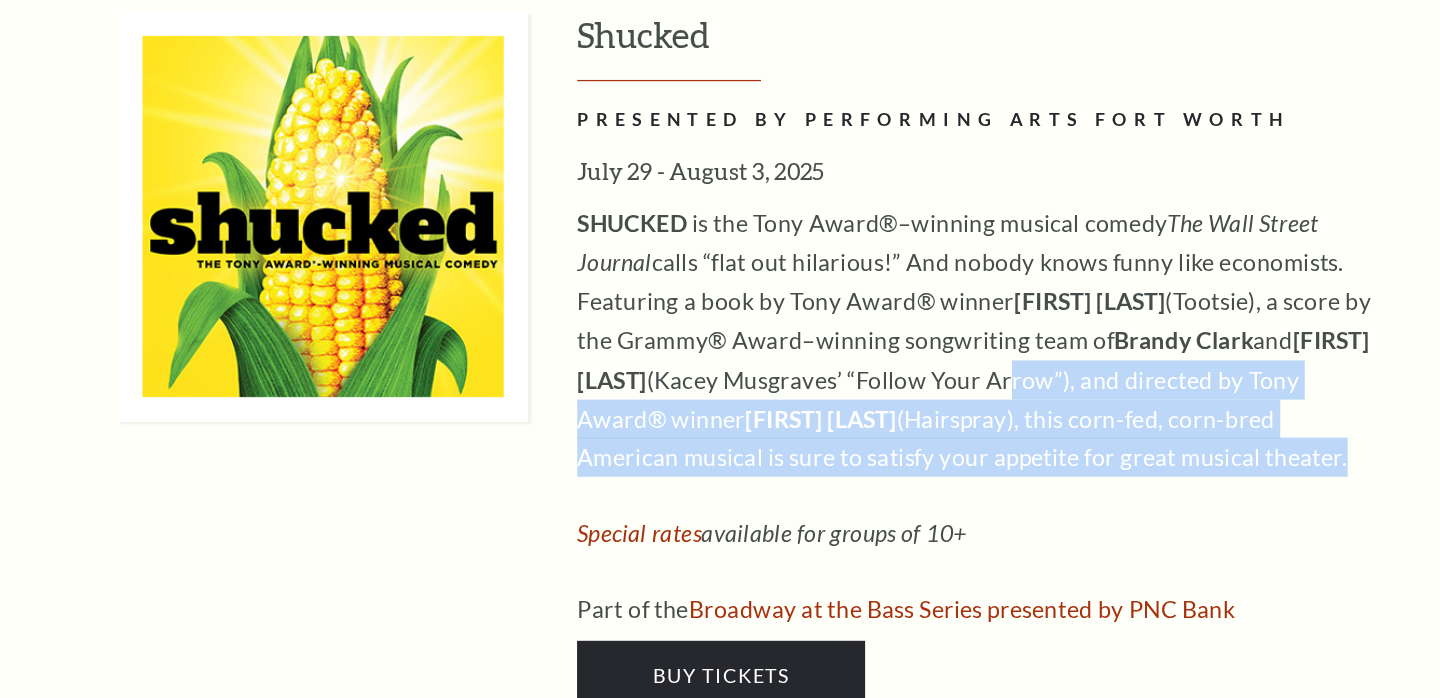 drag, startPoint x: 972, startPoint y: 477, endPoint x: 902, endPoint y: 376, distance: 122.88612 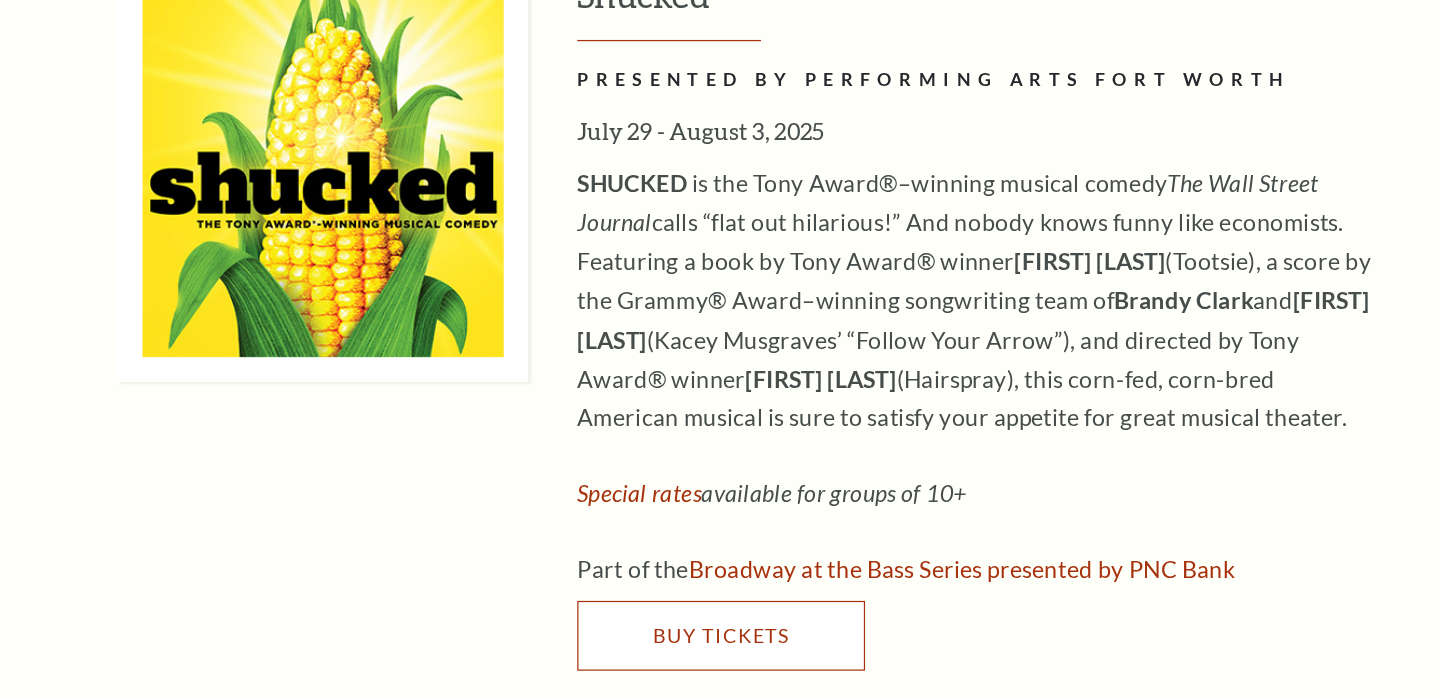 click on "Buy Tickets" at bounding box center [652, 626] 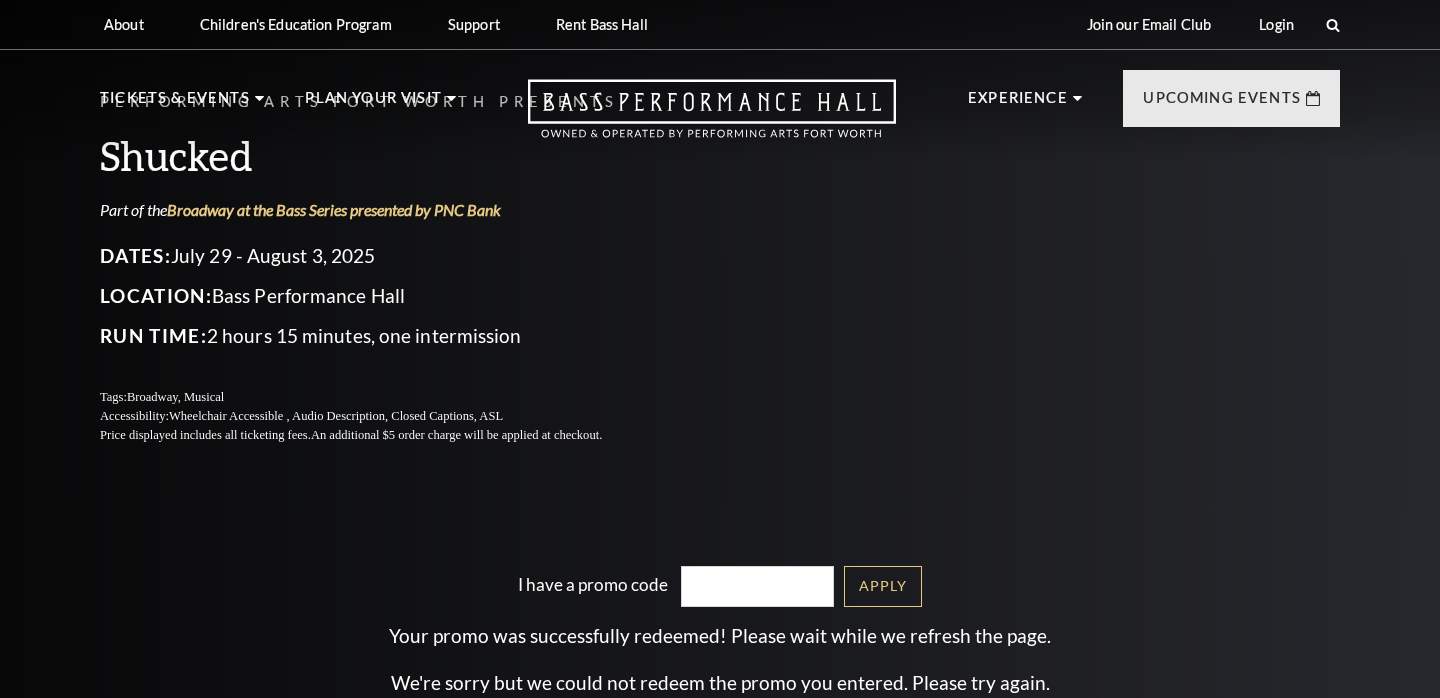 scroll, scrollTop: 0, scrollLeft: 0, axis: both 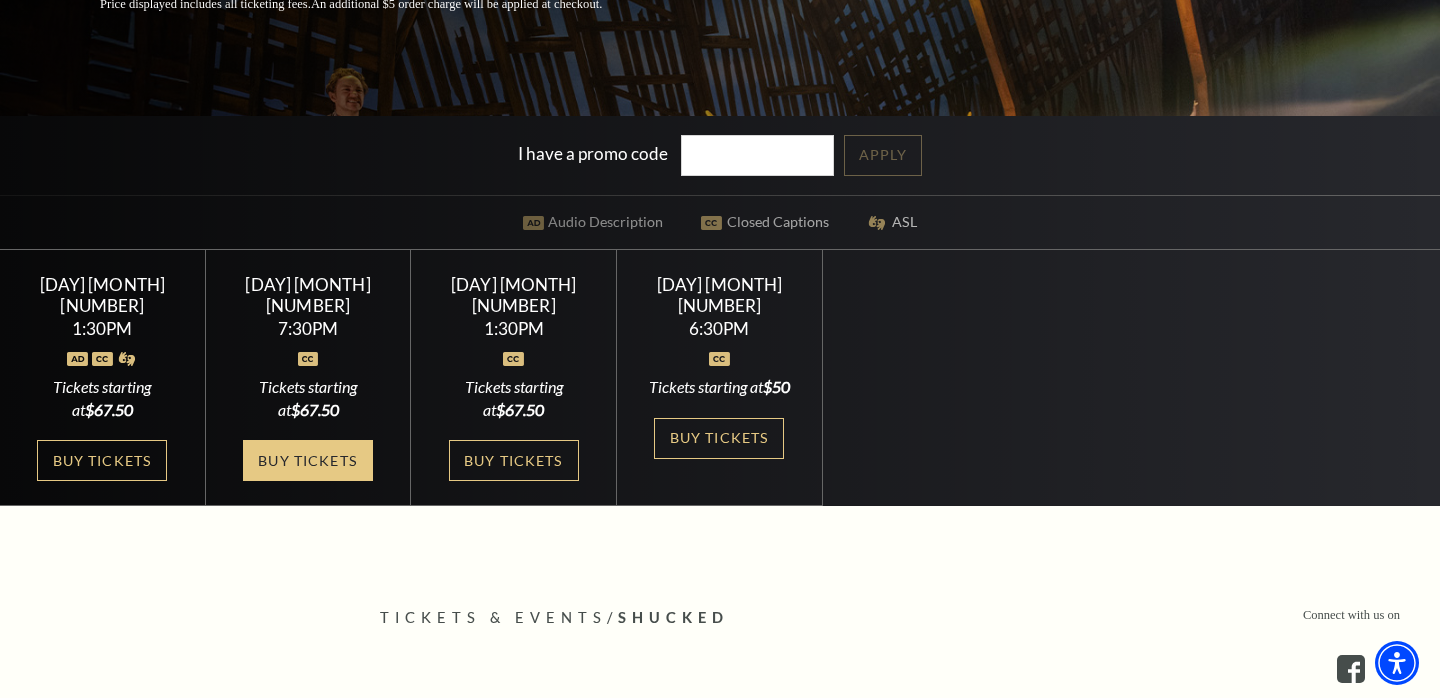click on "Buy Tickets" at bounding box center [308, 460] 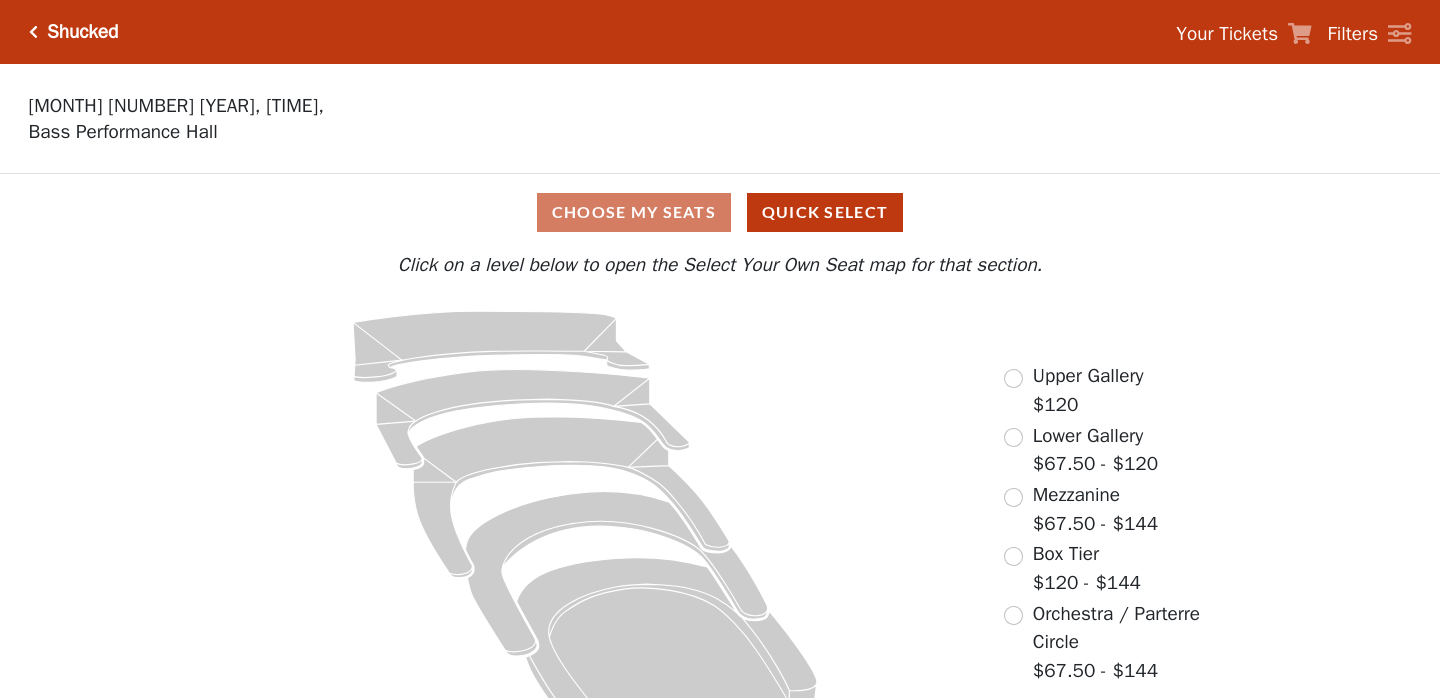 scroll, scrollTop: 0, scrollLeft: 0, axis: both 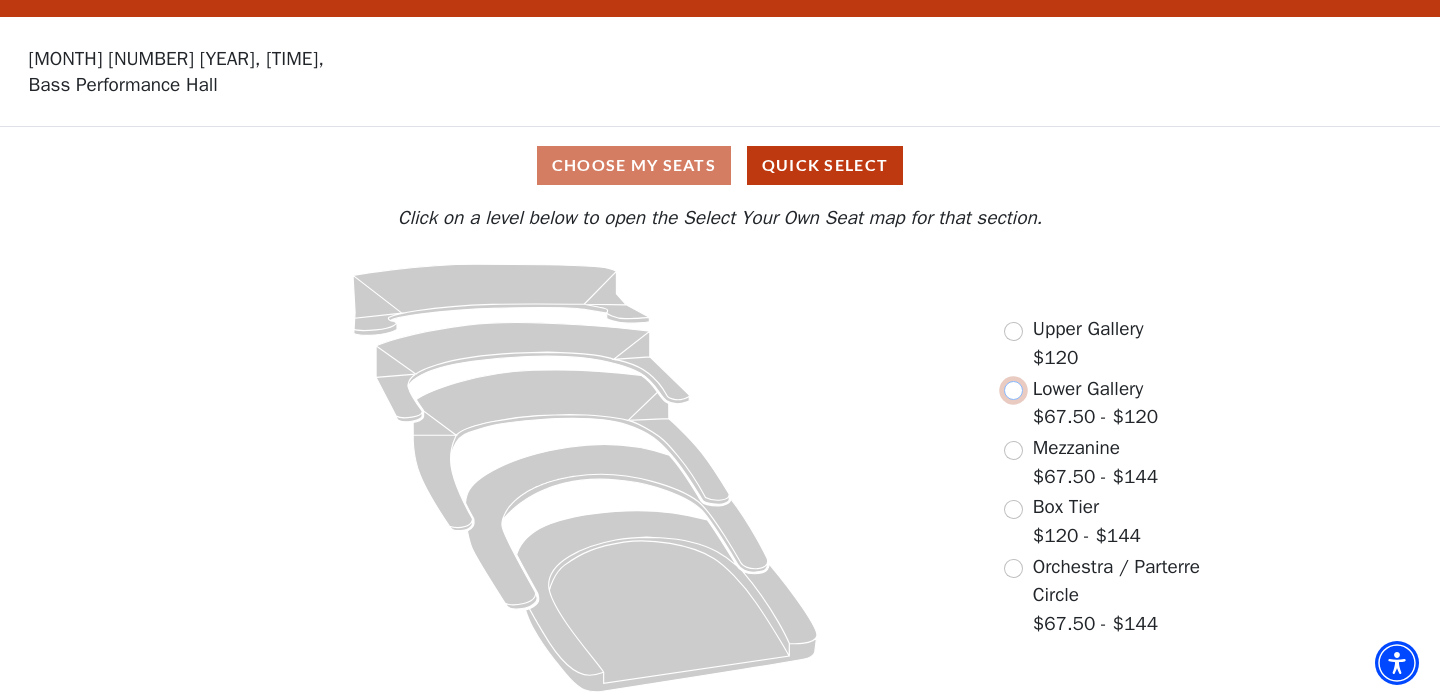 click at bounding box center (1013, 390) 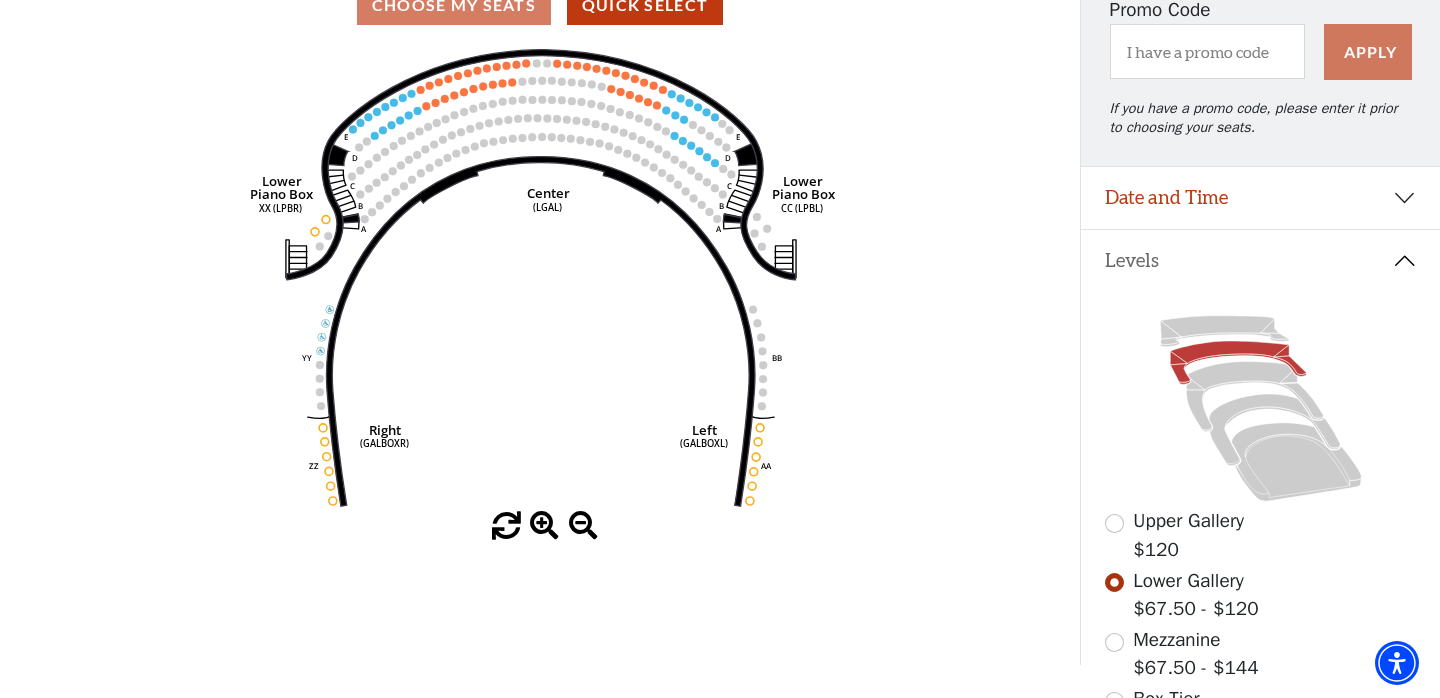scroll, scrollTop: 213, scrollLeft: 0, axis: vertical 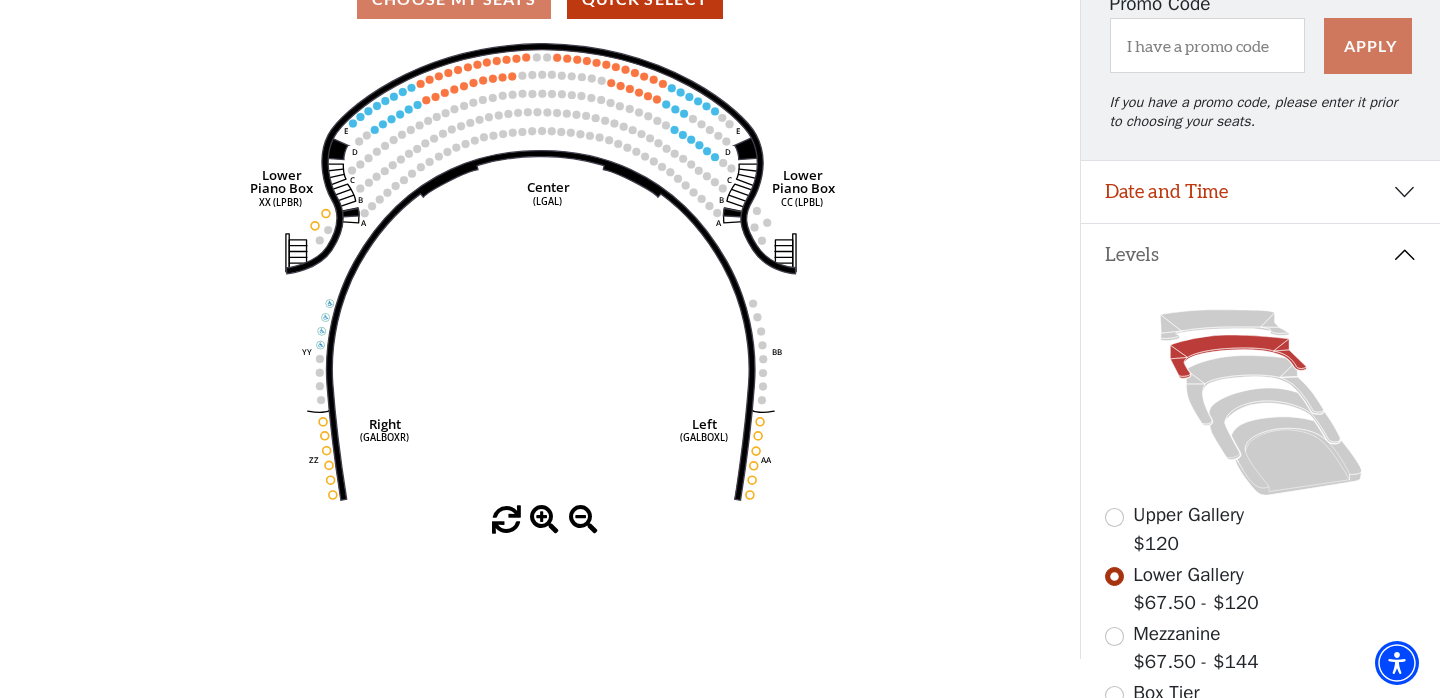 click on "Right   (GALBOXR)   E   D   C   B   A   E   D   C   B   A   YY   ZZ   Left   (GALBOXL)   BB   AA   Center   Lower   Piano Box   (LGAL)   CC (LPBL)   Lower   Piano Box   XX (LPBR)" 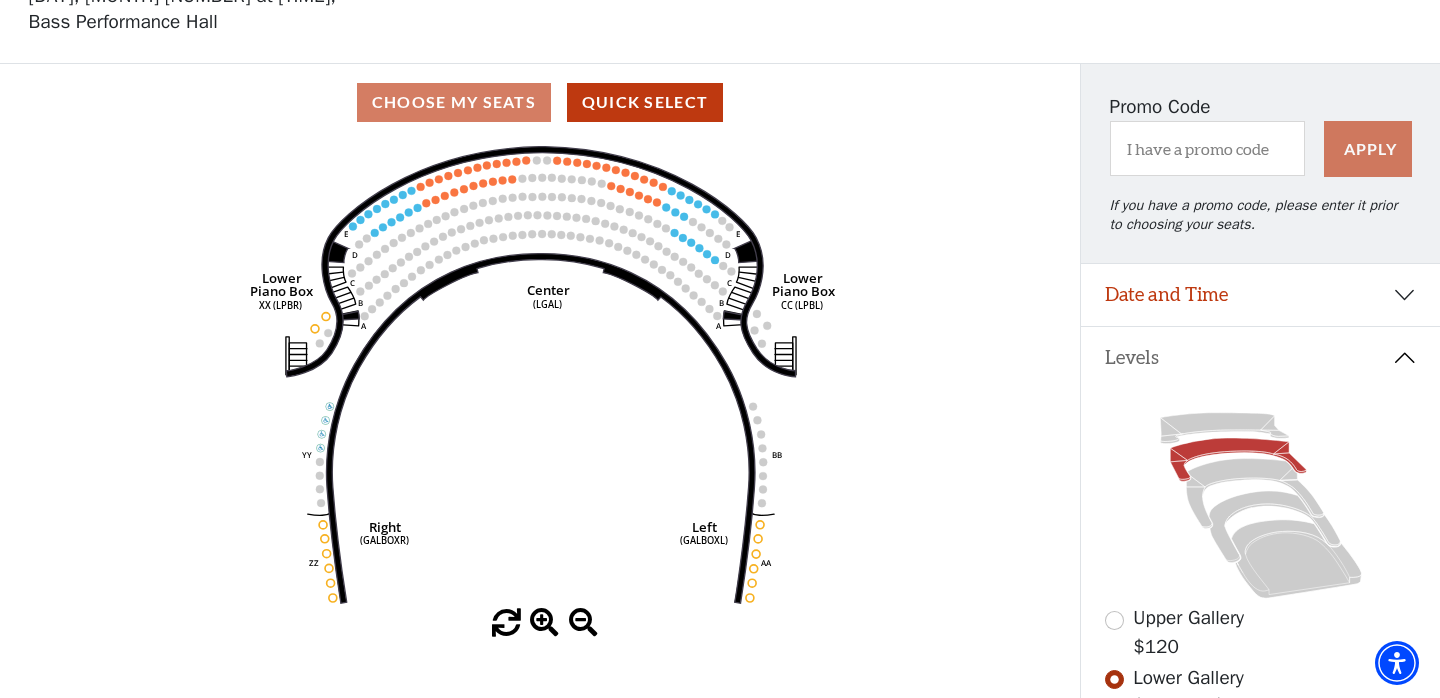 scroll, scrollTop: 116, scrollLeft: 0, axis: vertical 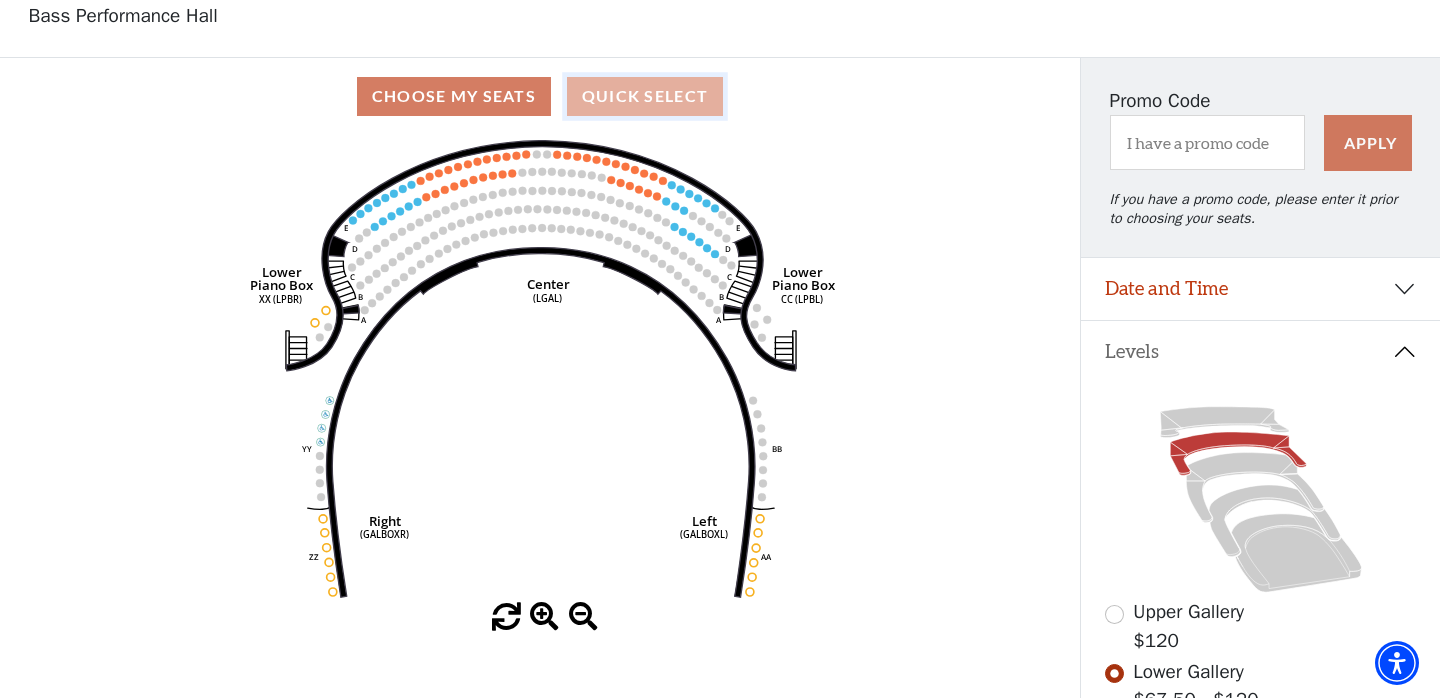 click on "Quick Select" at bounding box center (645, 96) 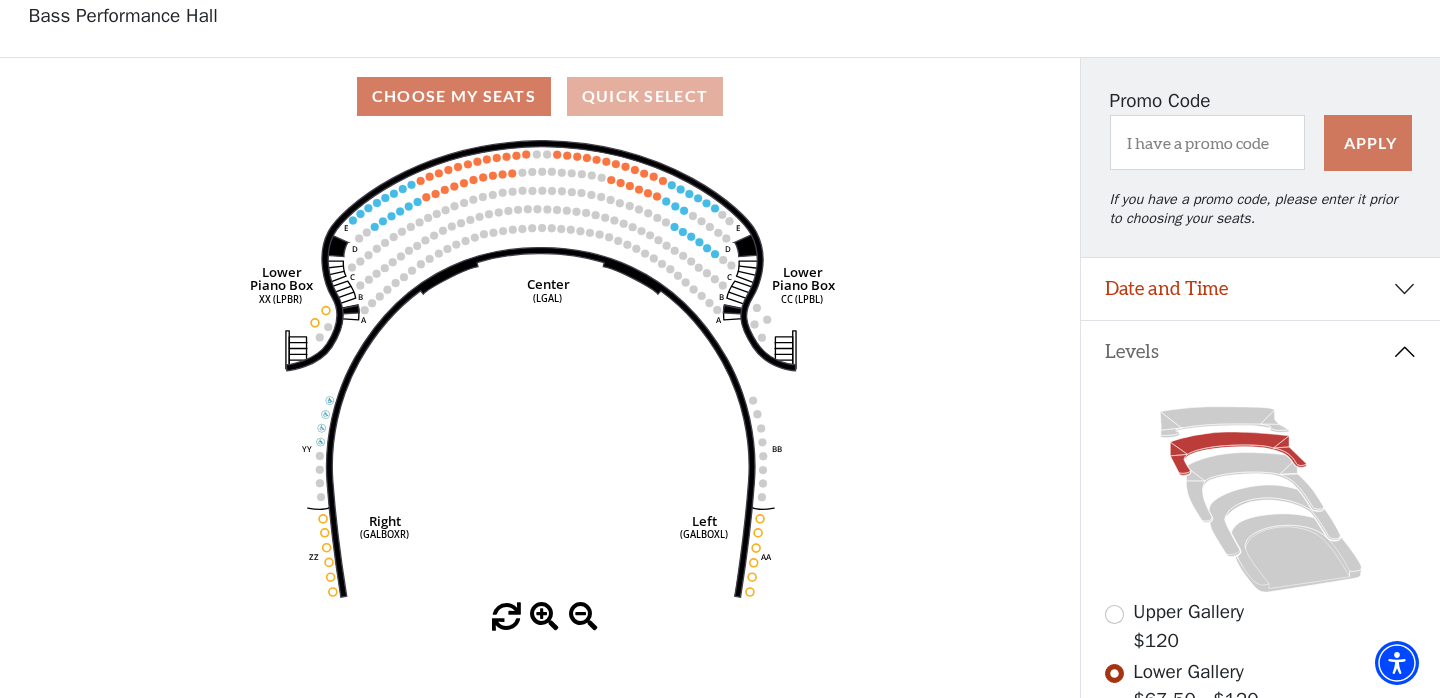 scroll, scrollTop: 0, scrollLeft: 0, axis: both 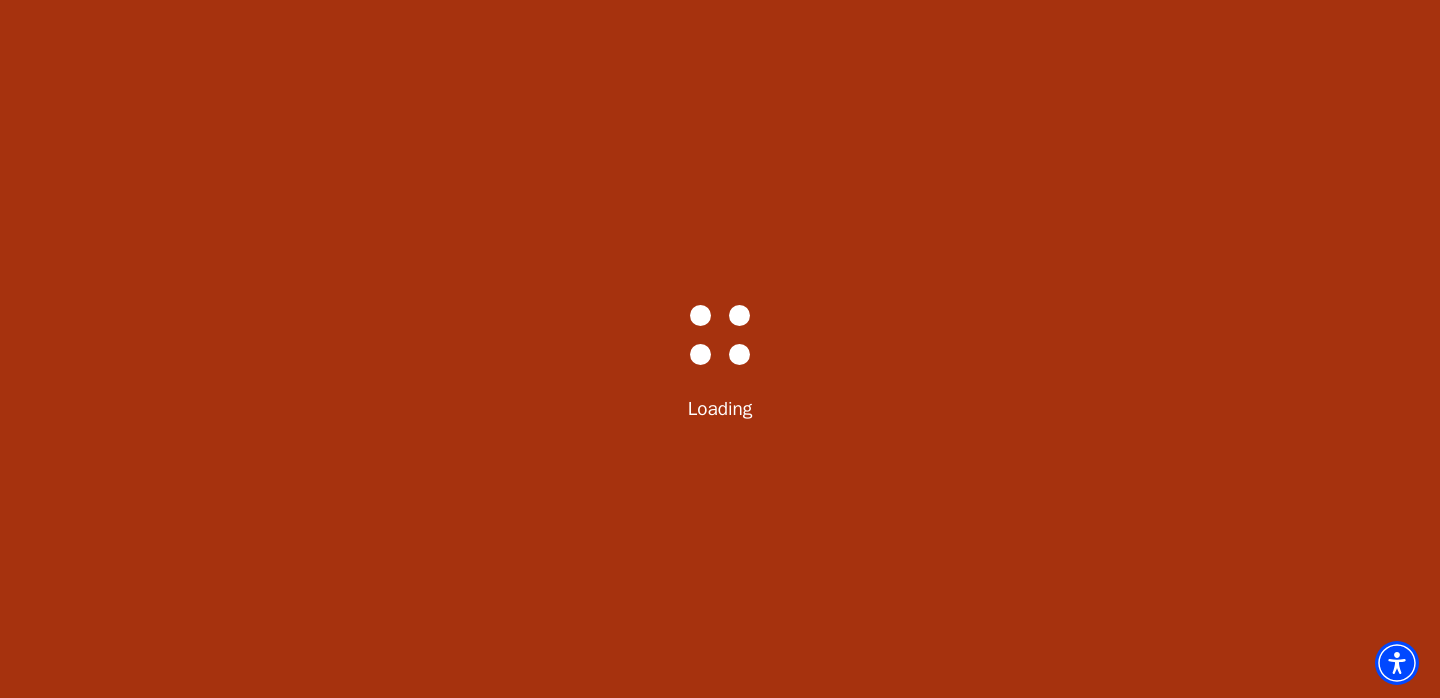 select on "5416" 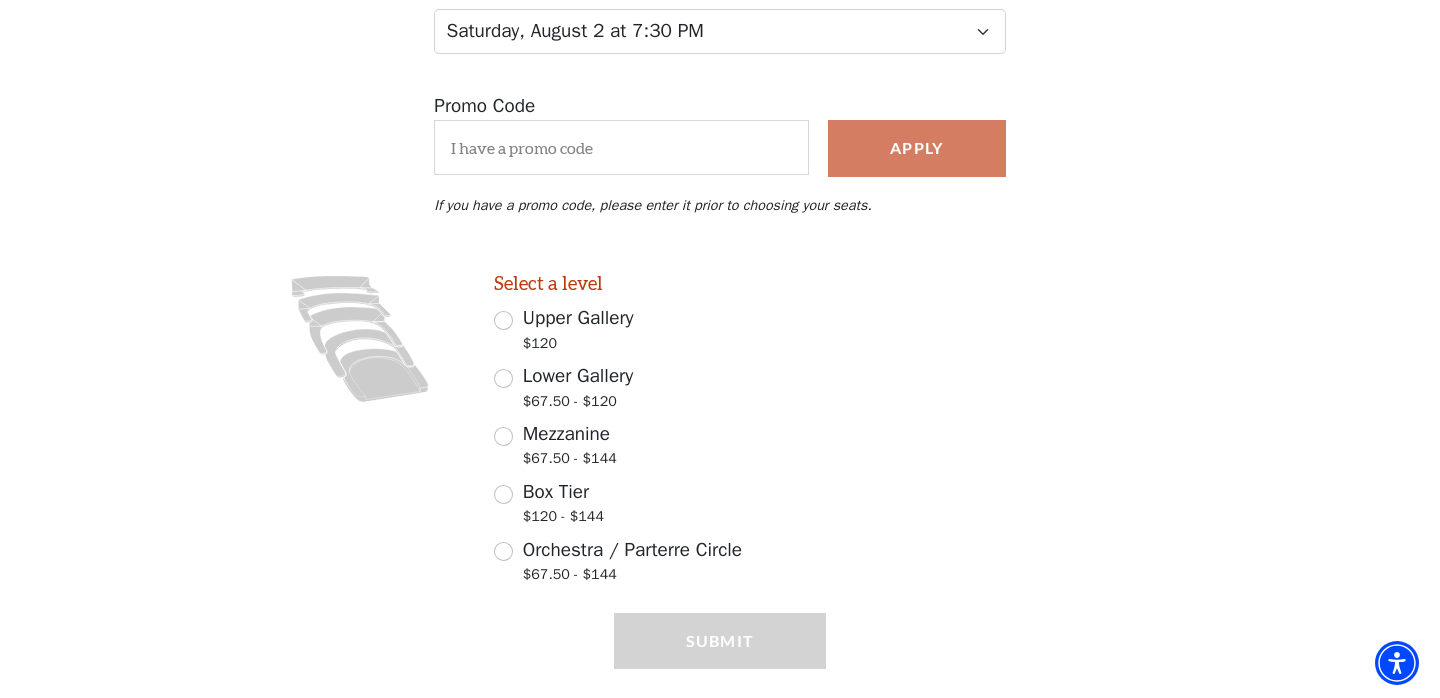 scroll, scrollTop: 0, scrollLeft: 0, axis: both 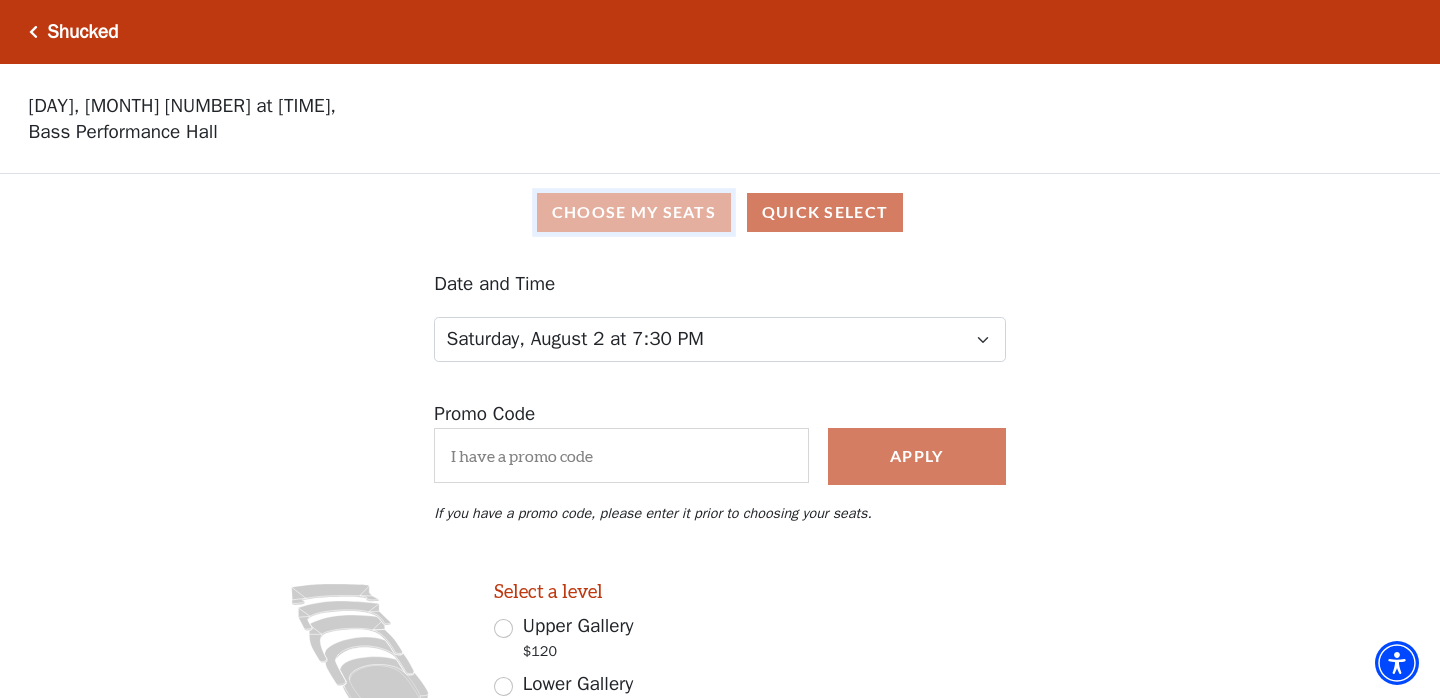 click on "Choose My Seats" at bounding box center (634, 212) 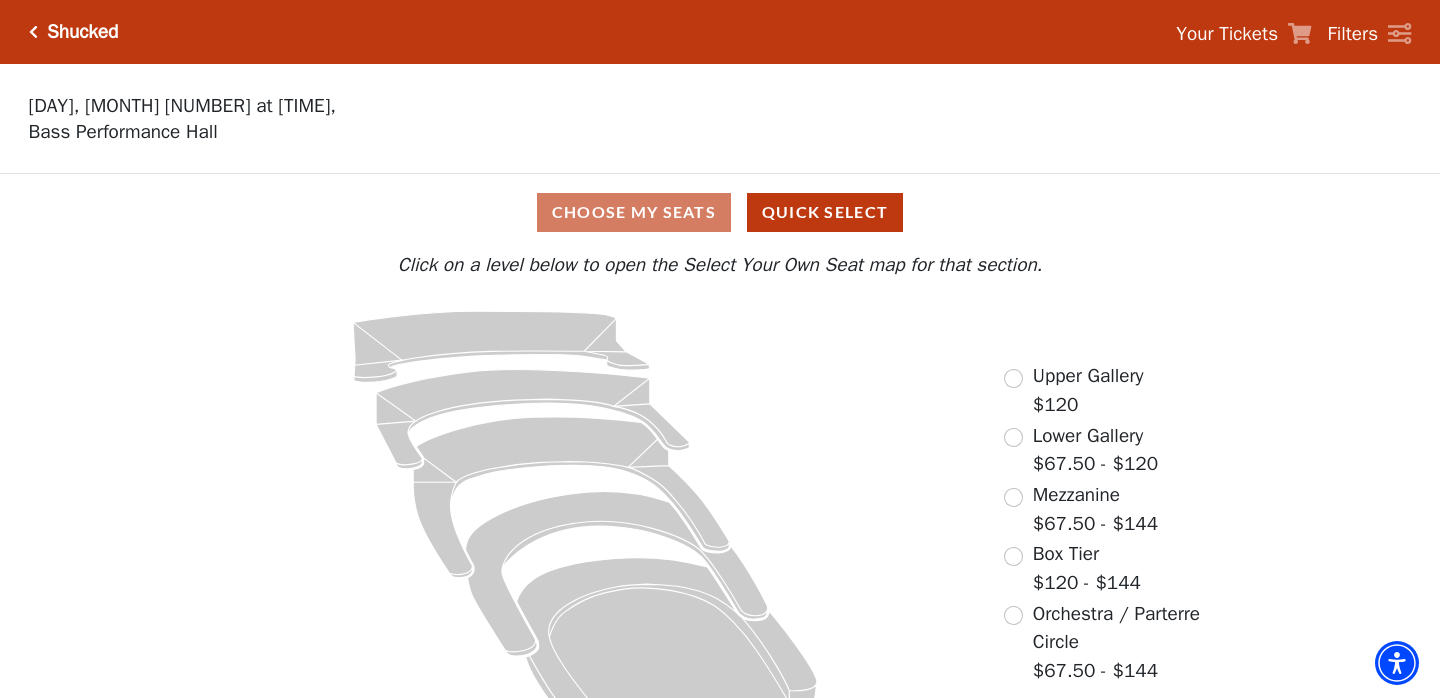 scroll, scrollTop: 47, scrollLeft: 0, axis: vertical 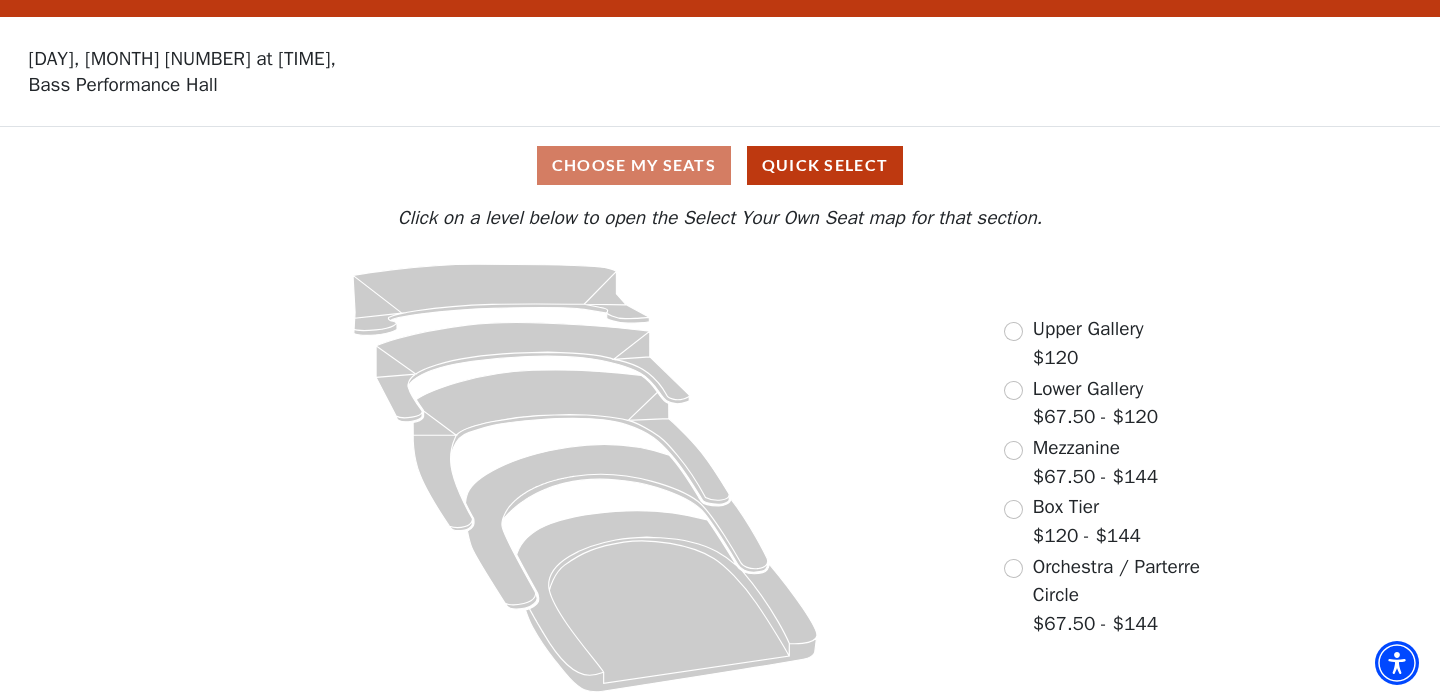 click on "Mezzanine" at bounding box center [1076, 448] 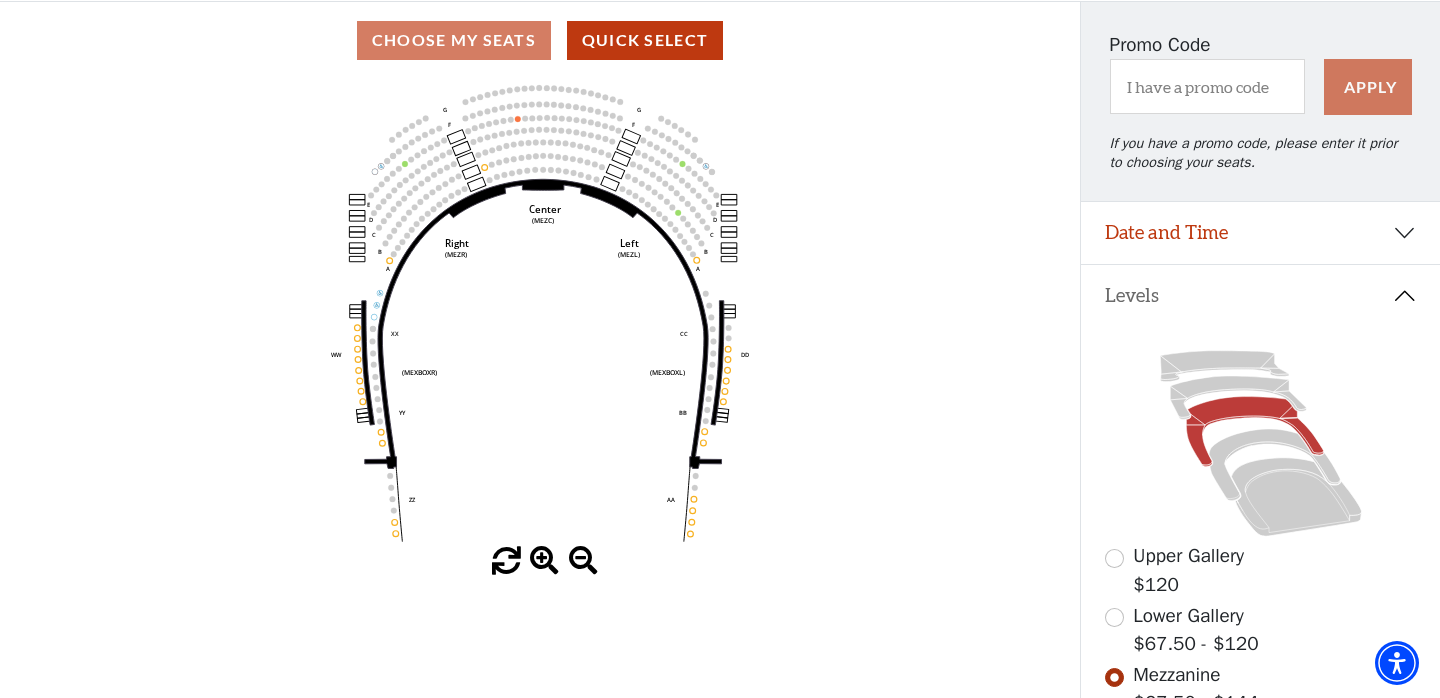 scroll, scrollTop: 0, scrollLeft: 0, axis: both 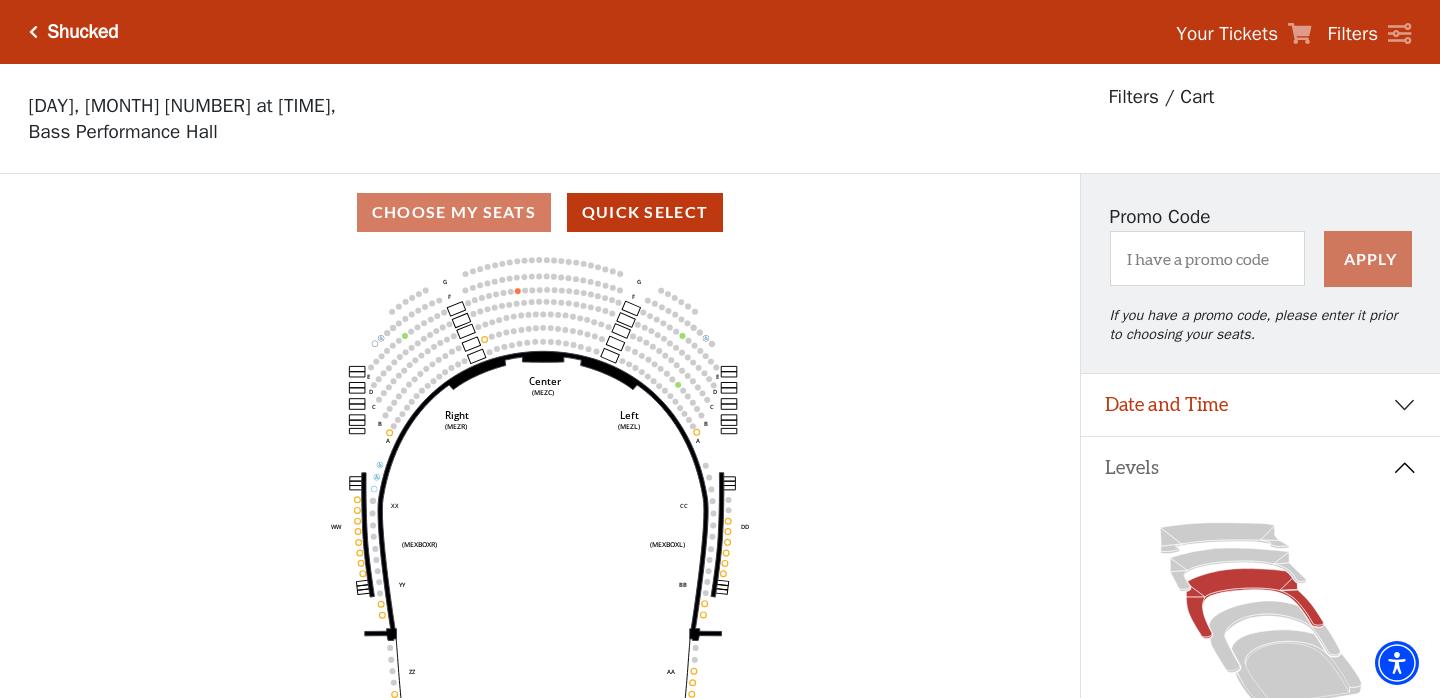 click on "Shucked" at bounding box center (82, 32) 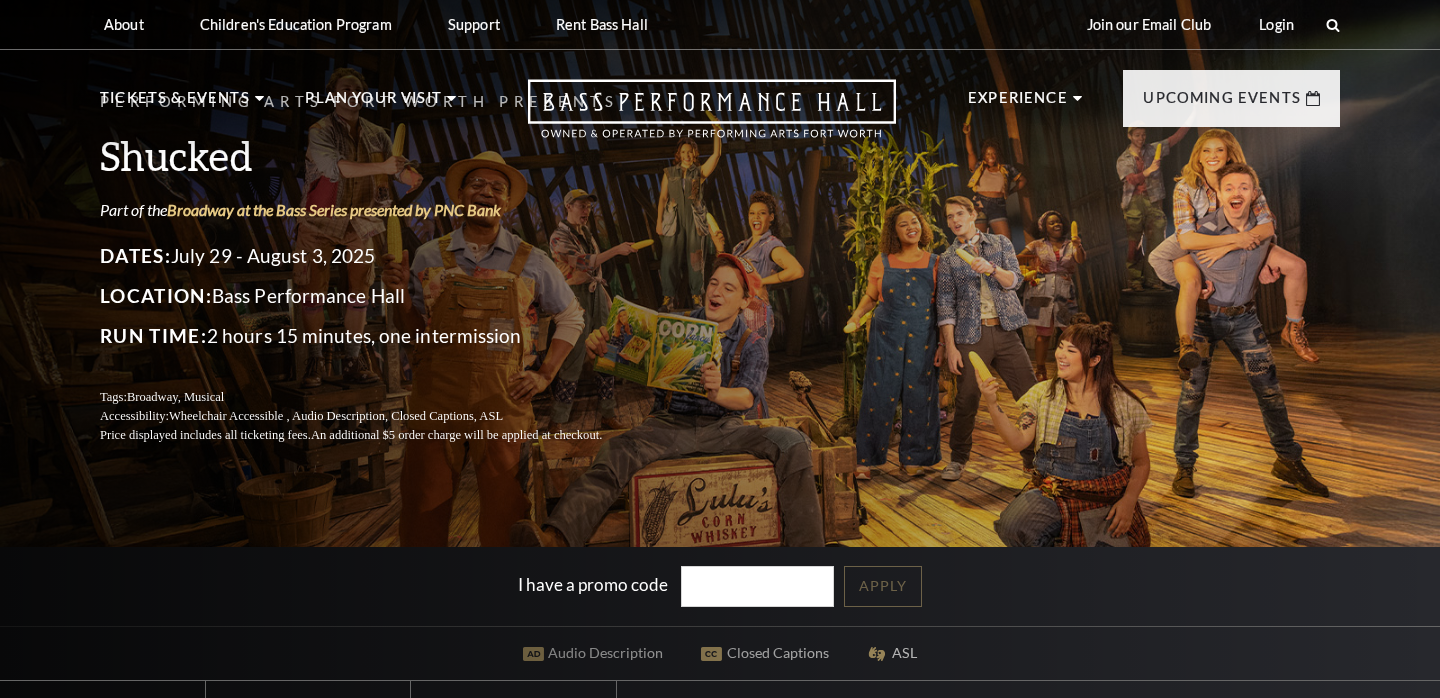 scroll, scrollTop: 0, scrollLeft: 0, axis: both 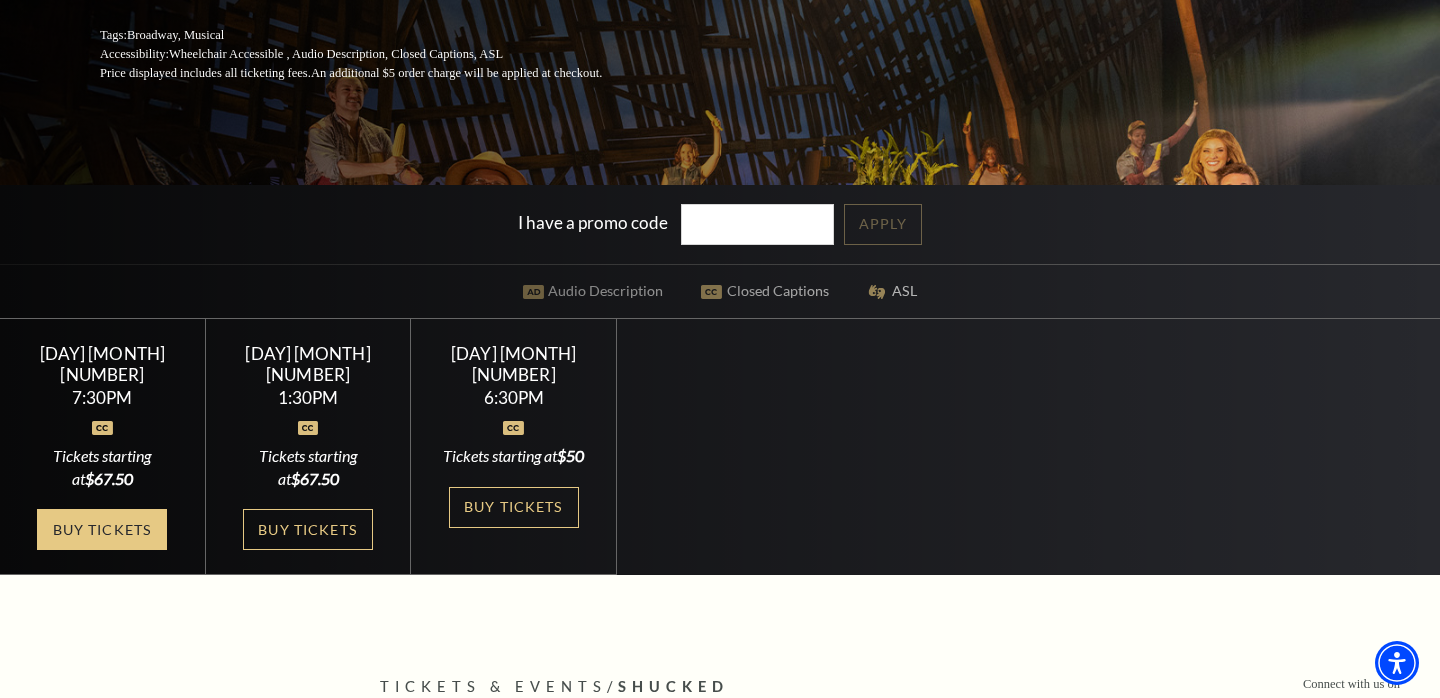 click on "Buy Tickets" at bounding box center [102, 529] 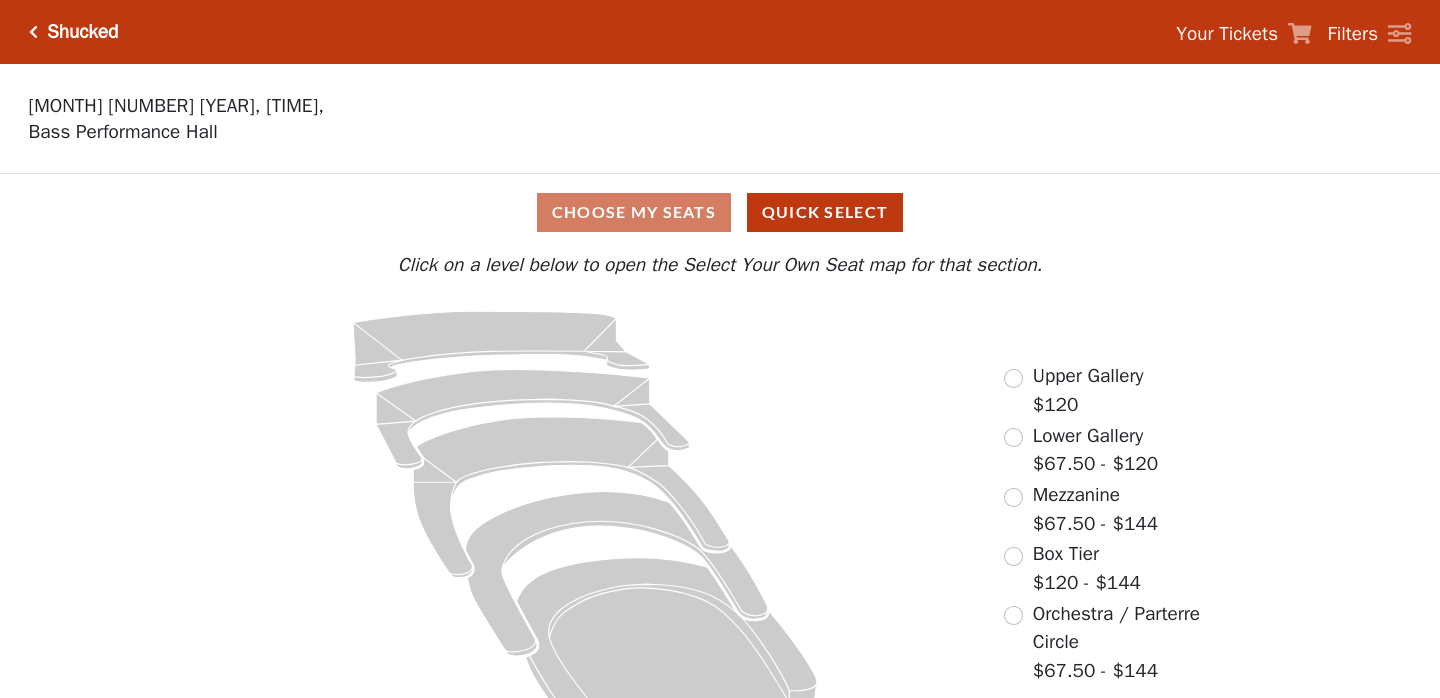 scroll, scrollTop: 0, scrollLeft: 0, axis: both 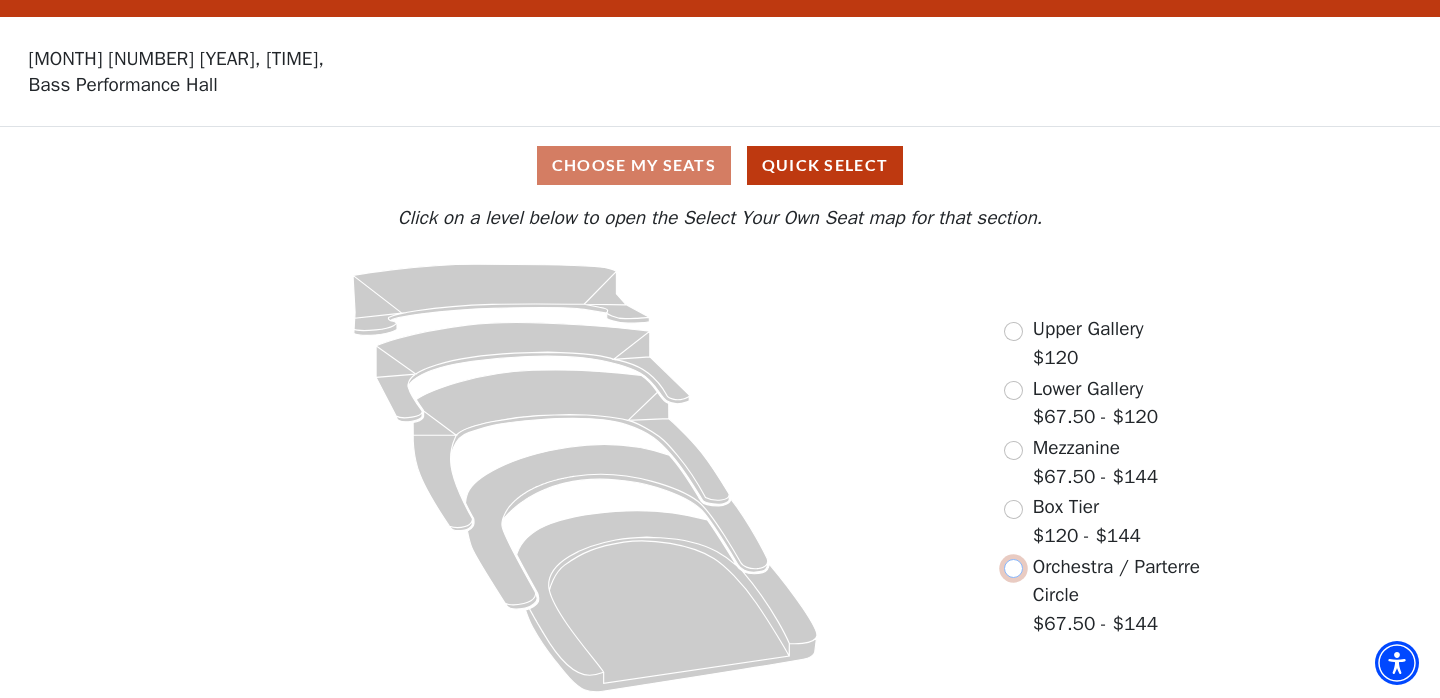 click at bounding box center [1013, 568] 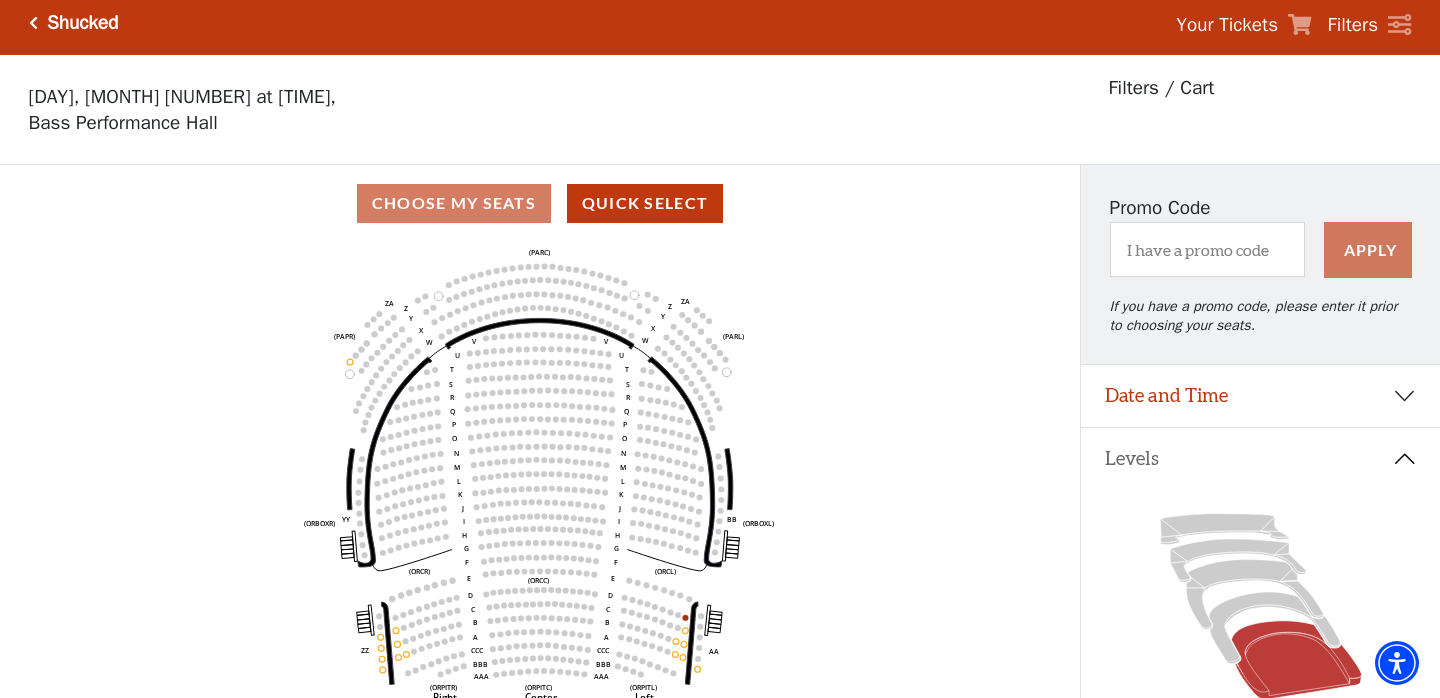 scroll, scrollTop: 0, scrollLeft: 0, axis: both 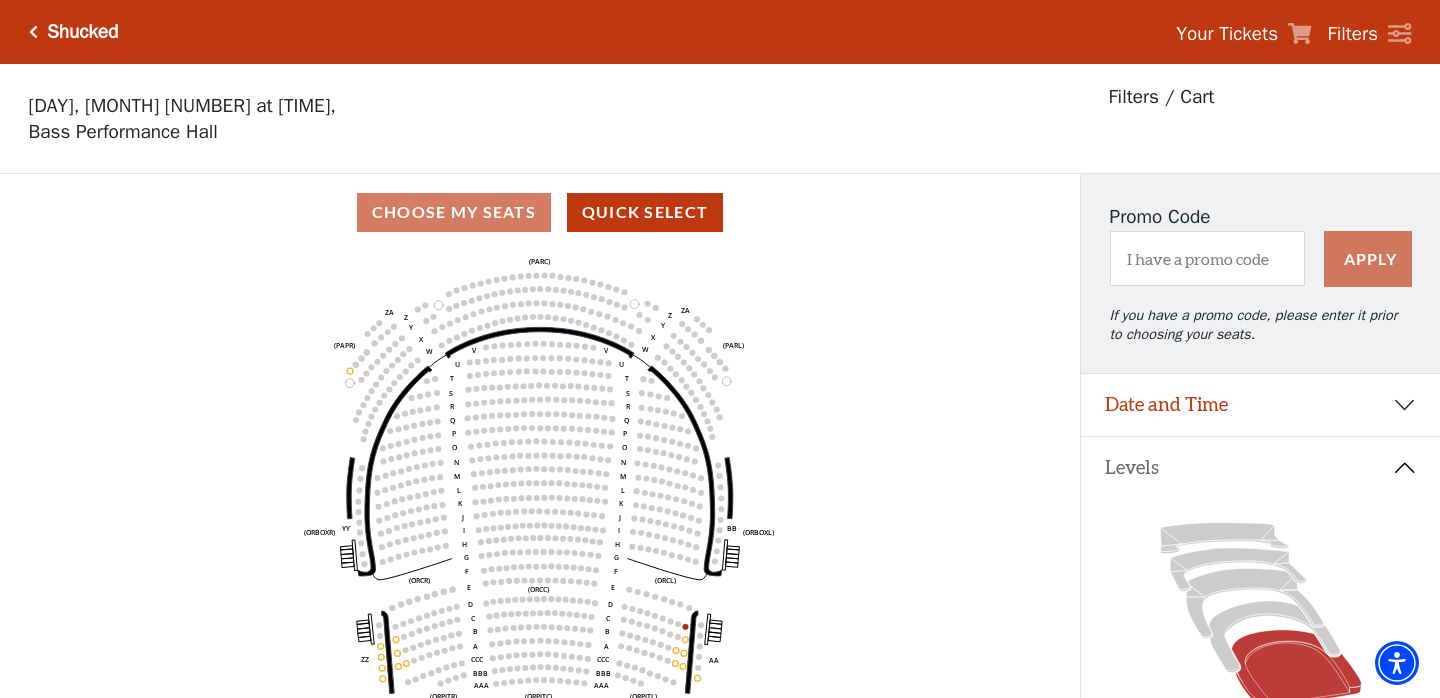 click on "Shucked   Your Tickets       Filters" at bounding box center [720, 32] 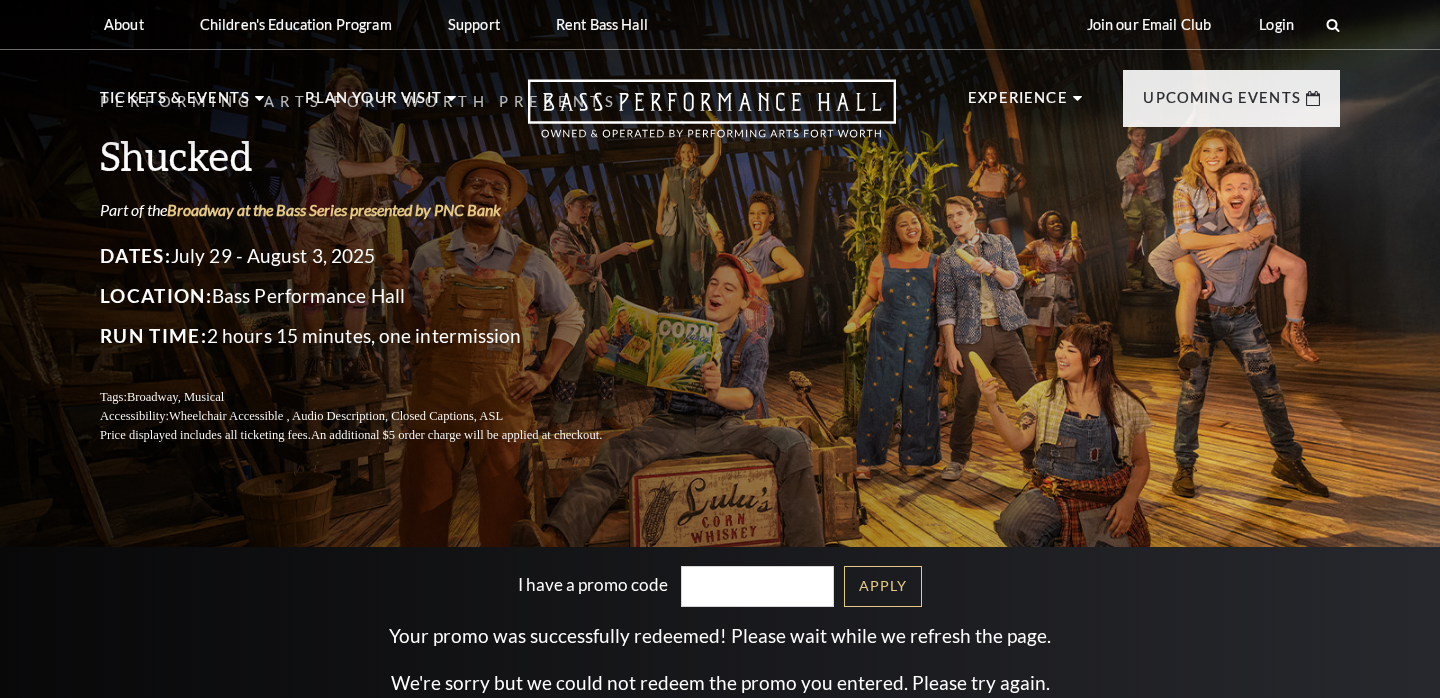 scroll, scrollTop: 0, scrollLeft: 0, axis: both 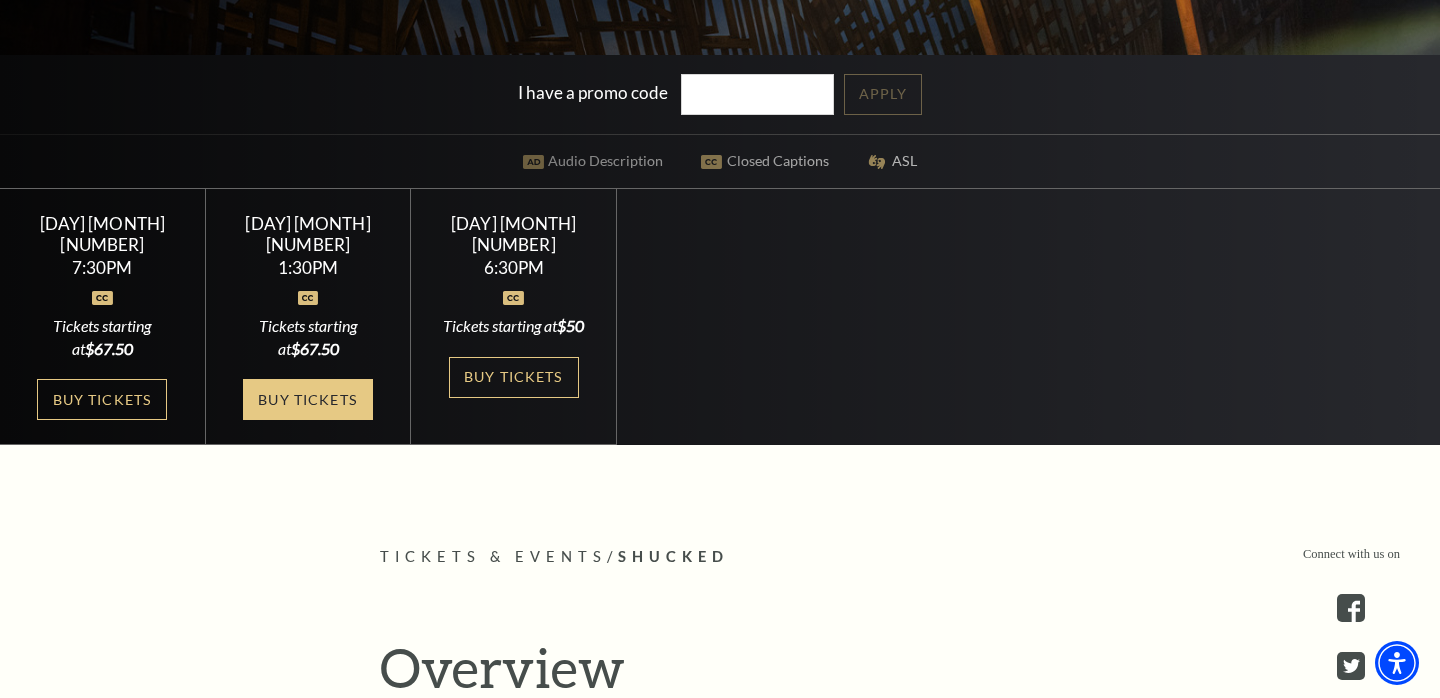 click on "Buy Tickets" at bounding box center (308, 399) 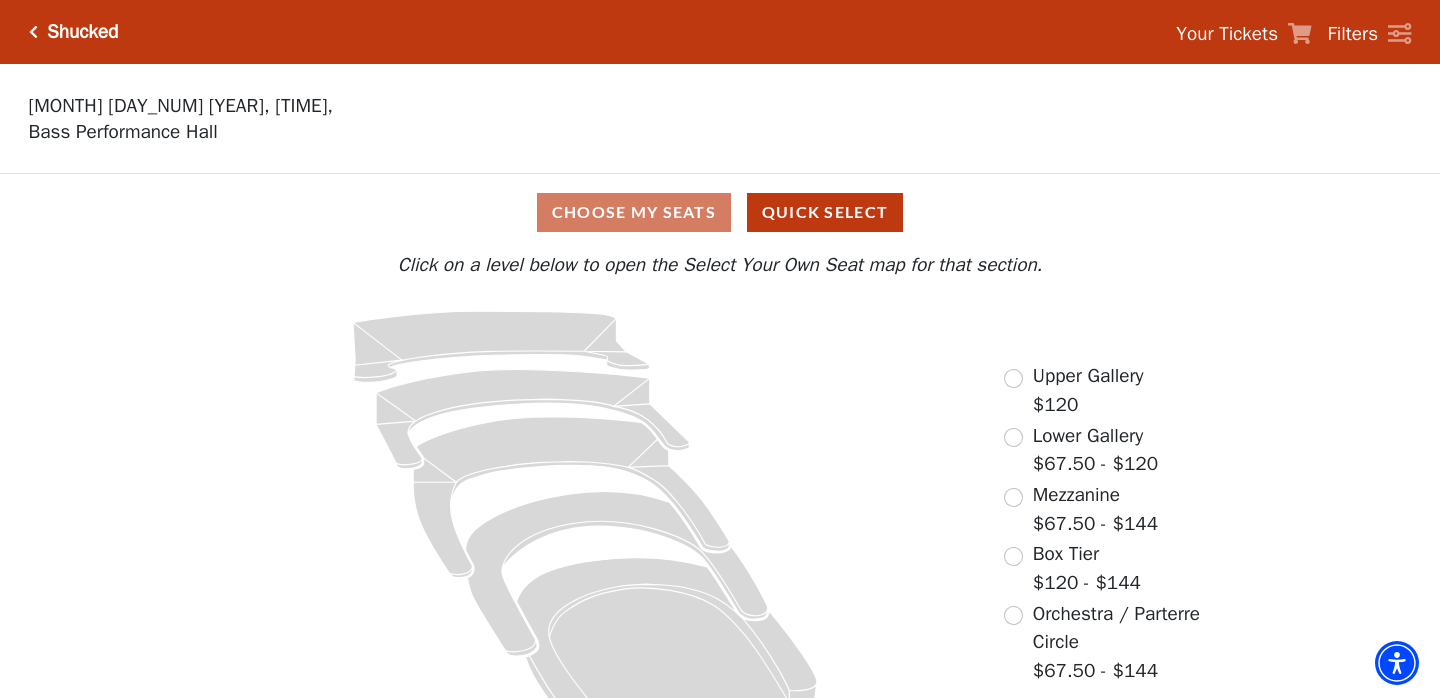 scroll, scrollTop: 0, scrollLeft: 0, axis: both 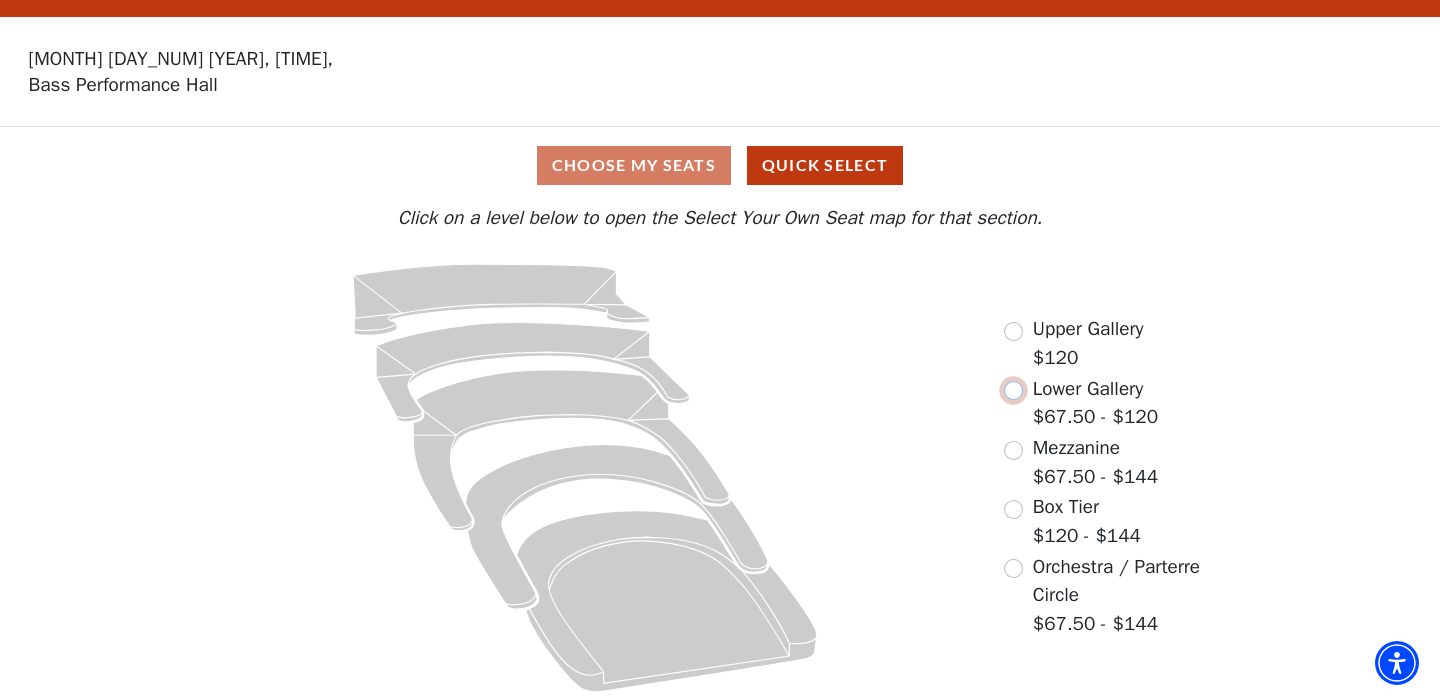 click at bounding box center [1013, 390] 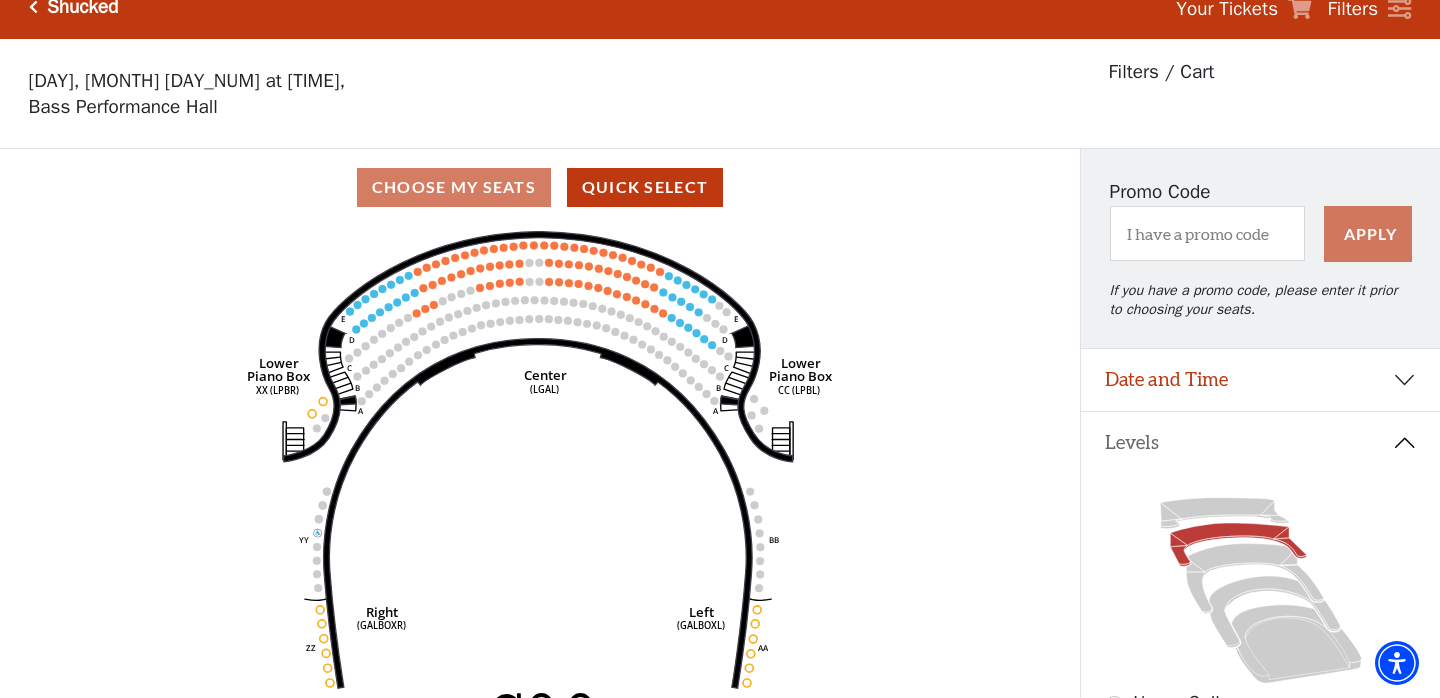 scroll, scrollTop: 0, scrollLeft: 0, axis: both 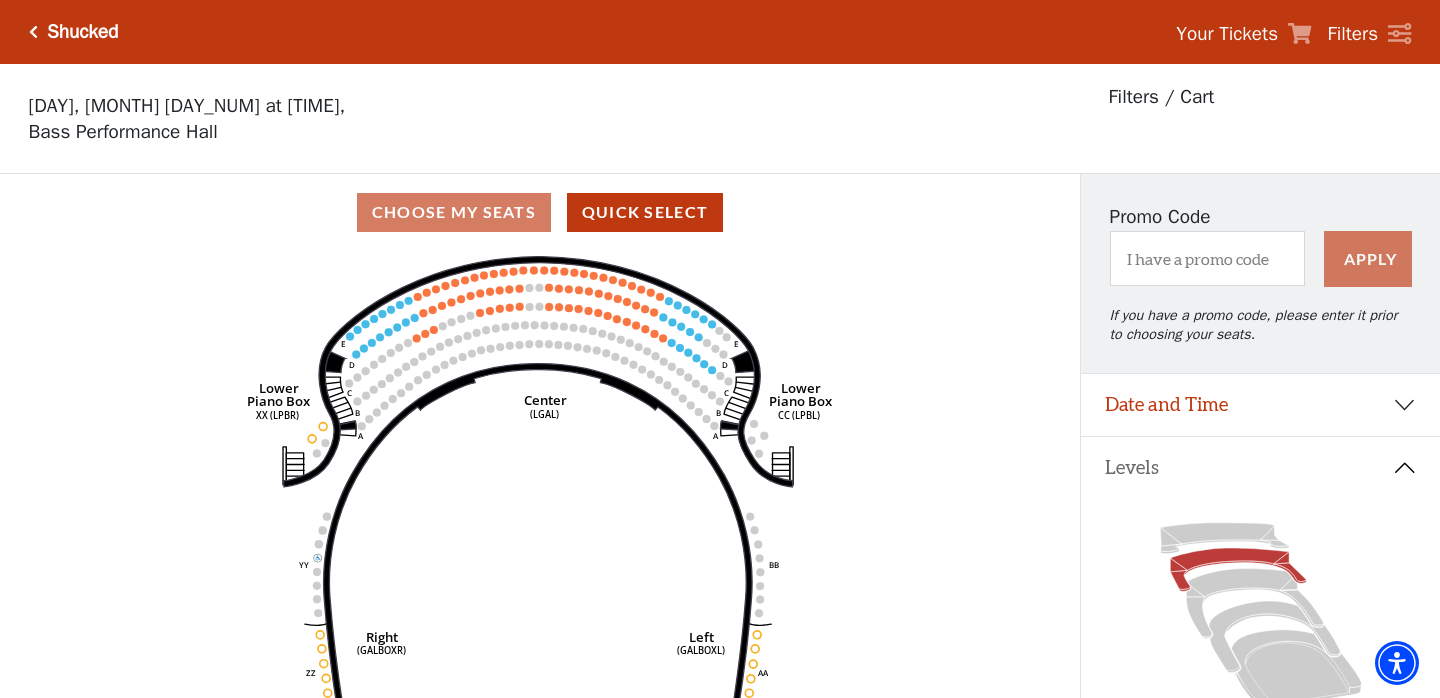 click on "Shucked   Your Tickets       Filters" at bounding box center [720, 32] 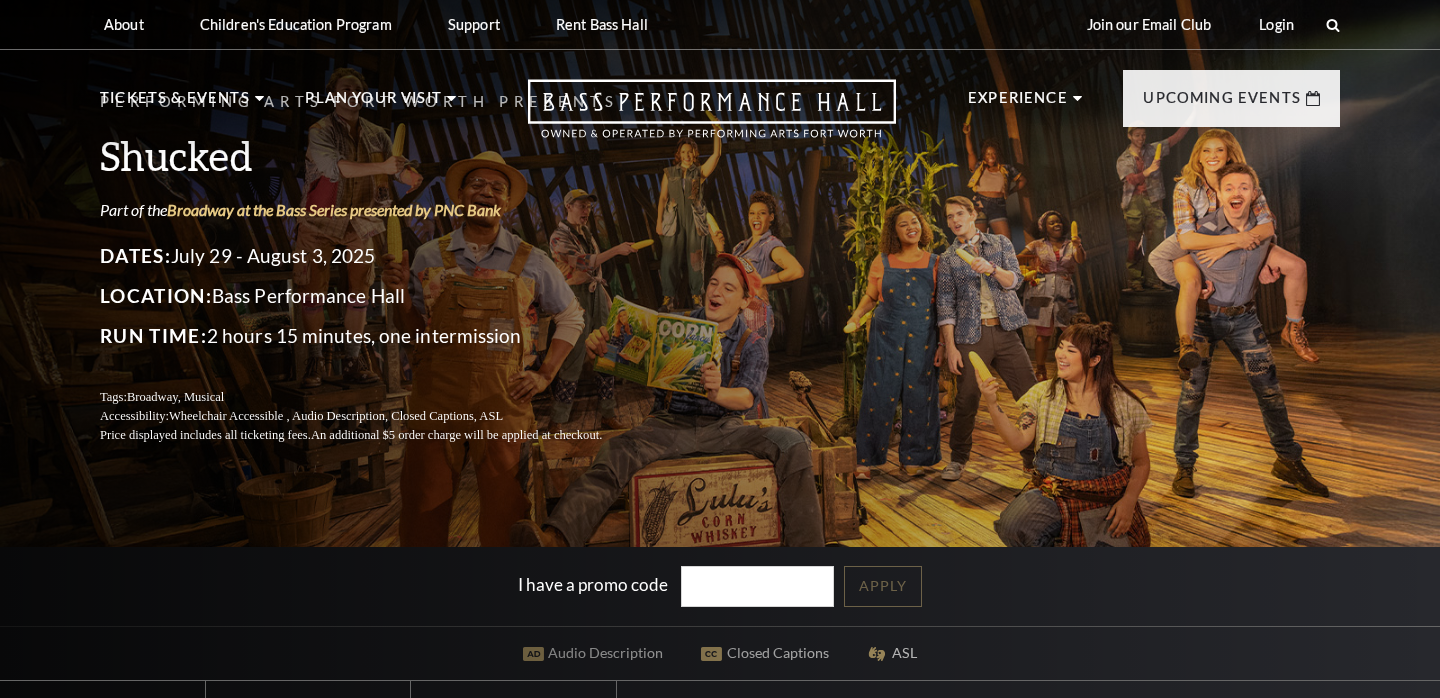 scroll, scrollTop: 0, scrollLeft: 0, axis: both 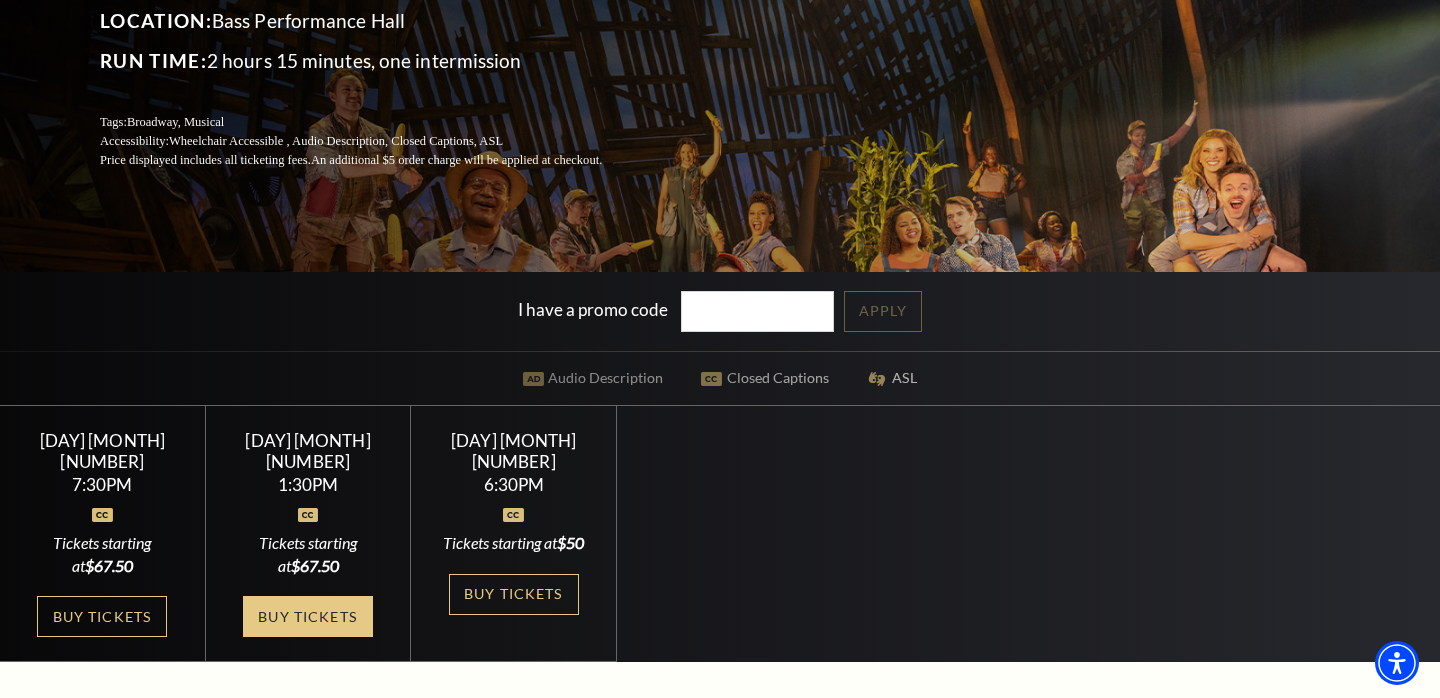 click on "Buy Tickets" at bounding box center [308, 616] 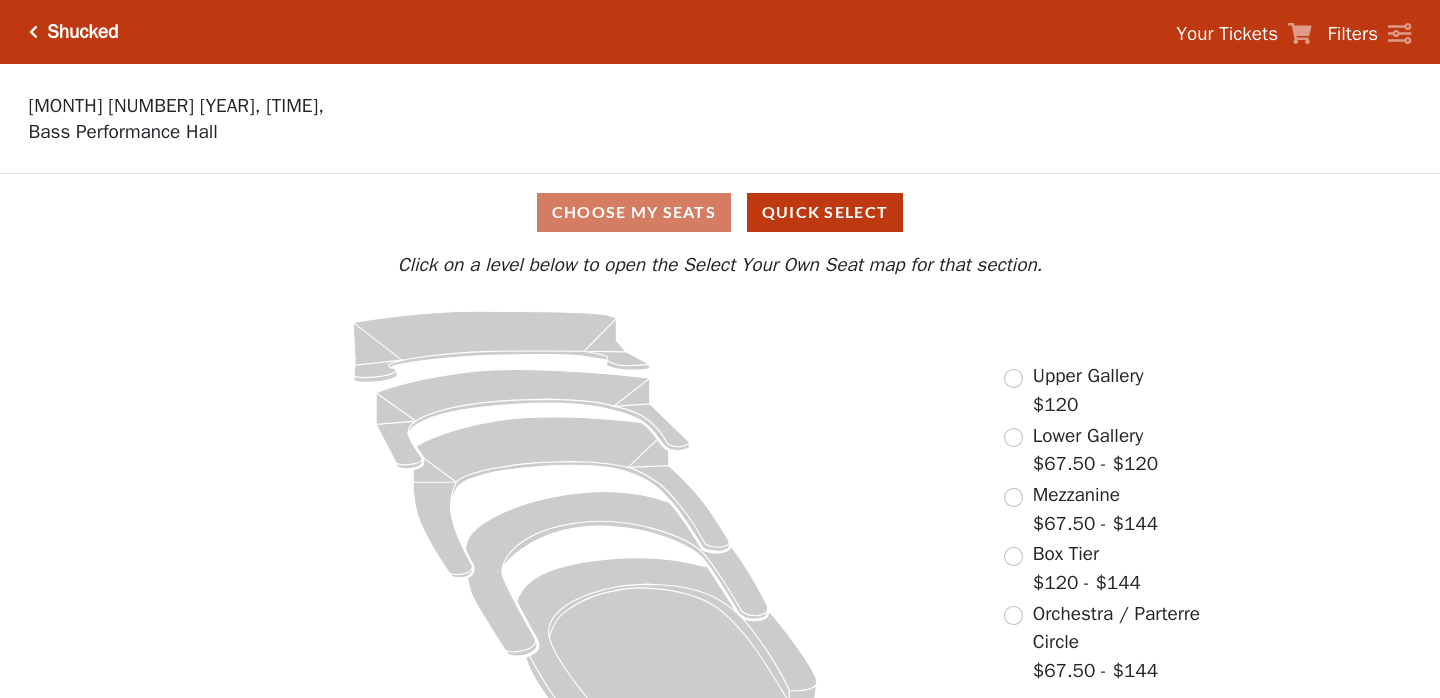 scroll, scrollTop: 0, scrollLeft: 0, axis: both 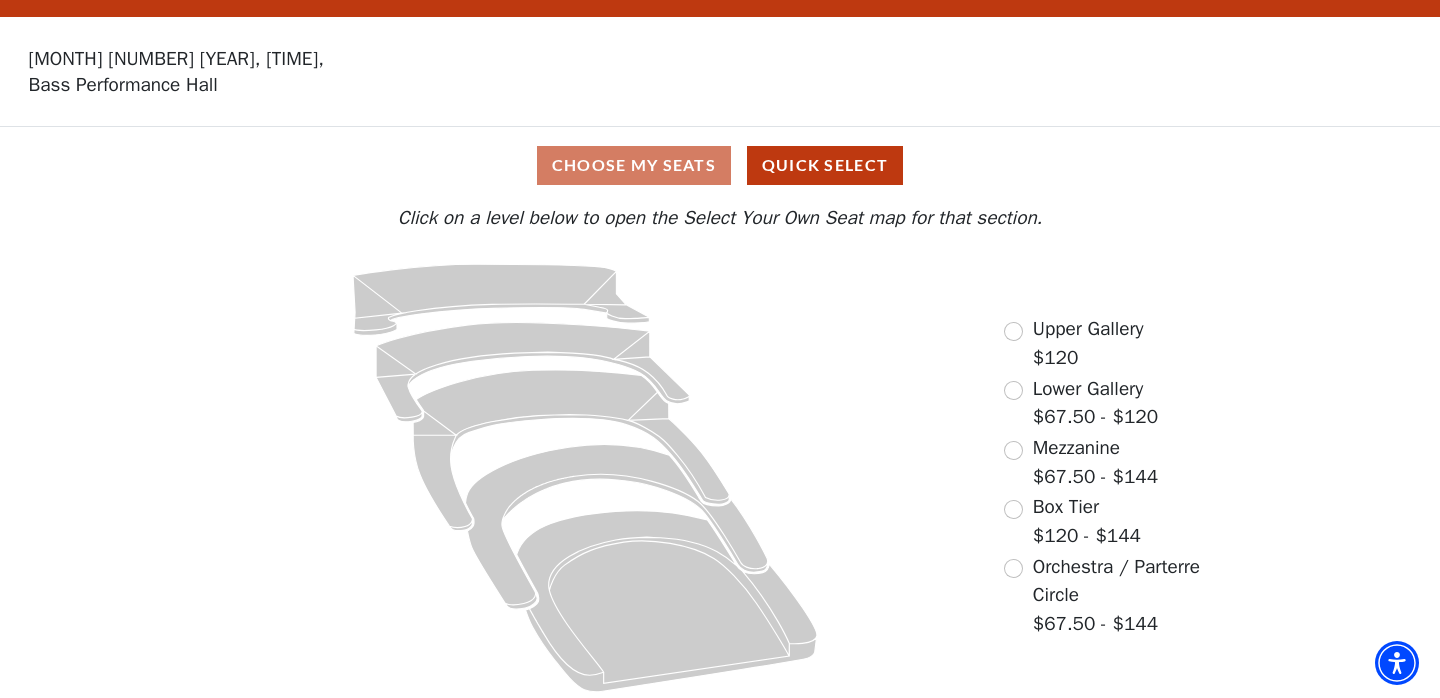 click on "Mezzanine" at bounding box center (1076, 448) 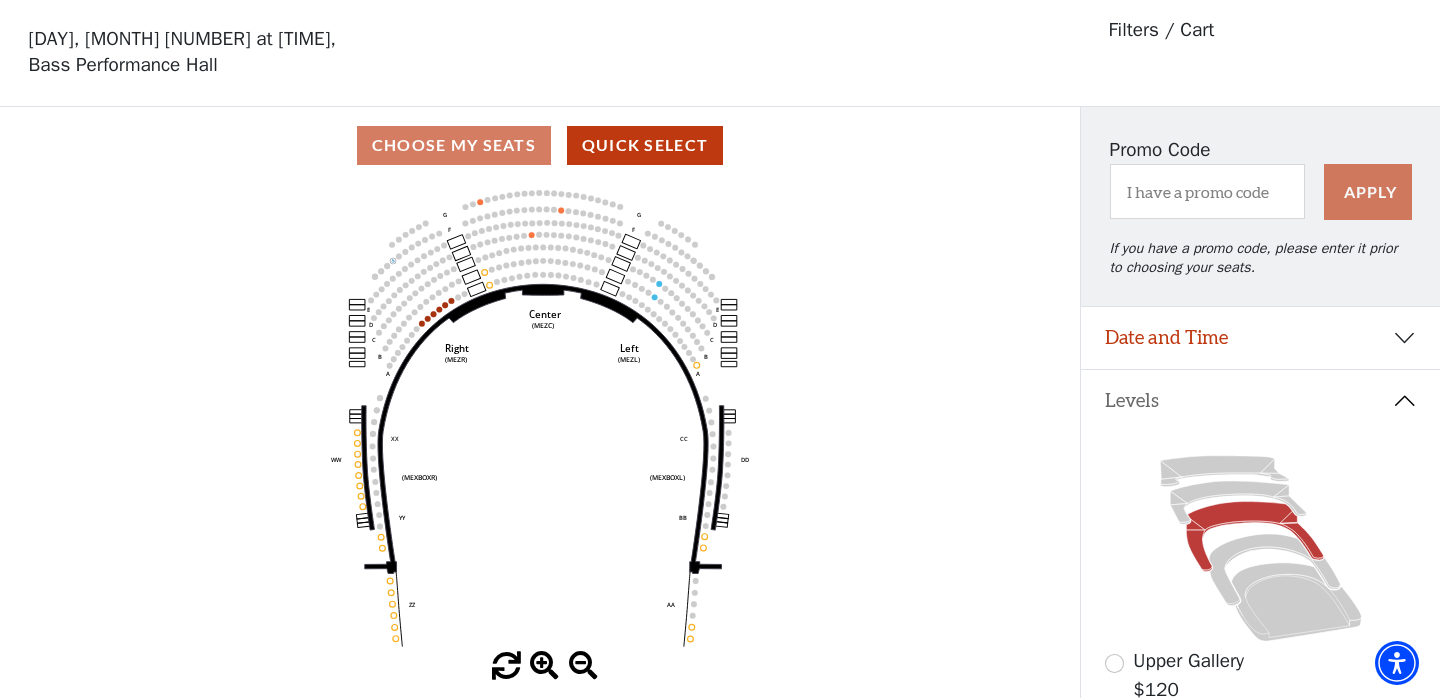 scroll, scrollTop: 0, scrollLeft: 0, axis: both 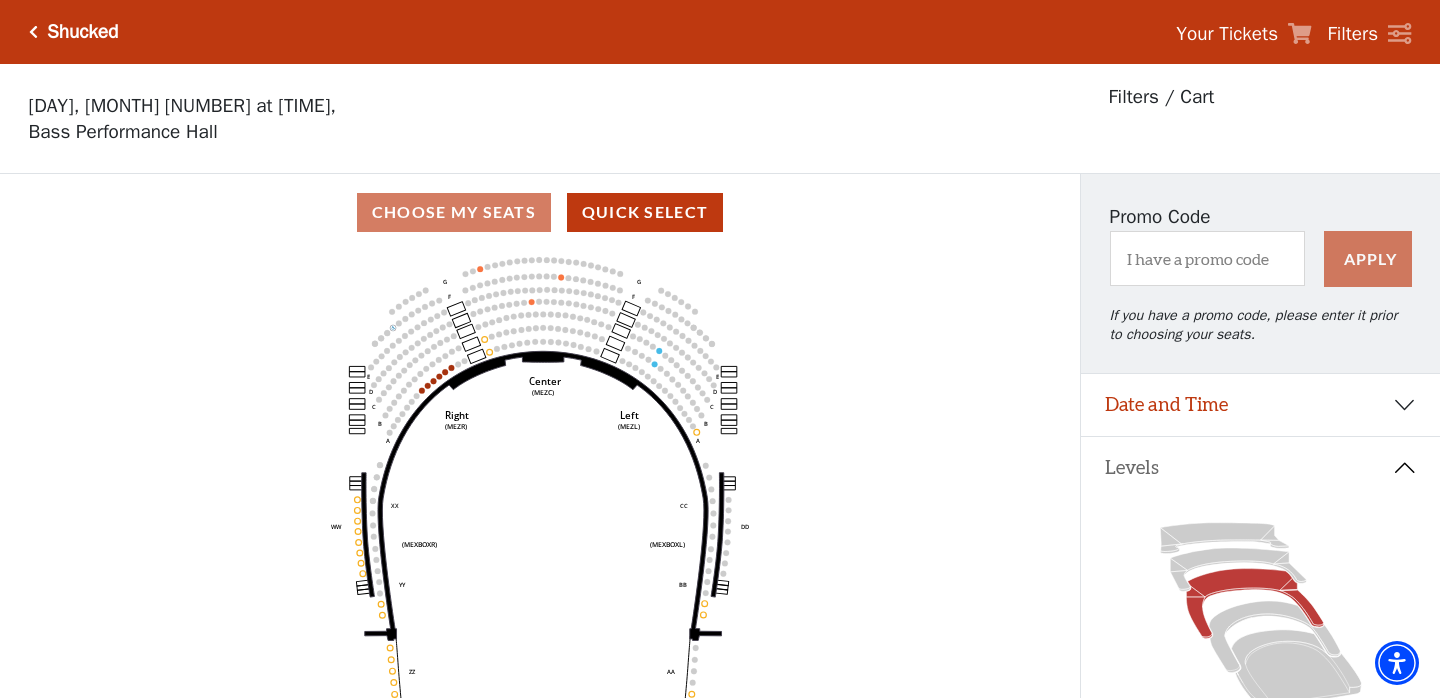 click on "Shucked   Your Tickets       Filters" at bounding box center [720, 32] 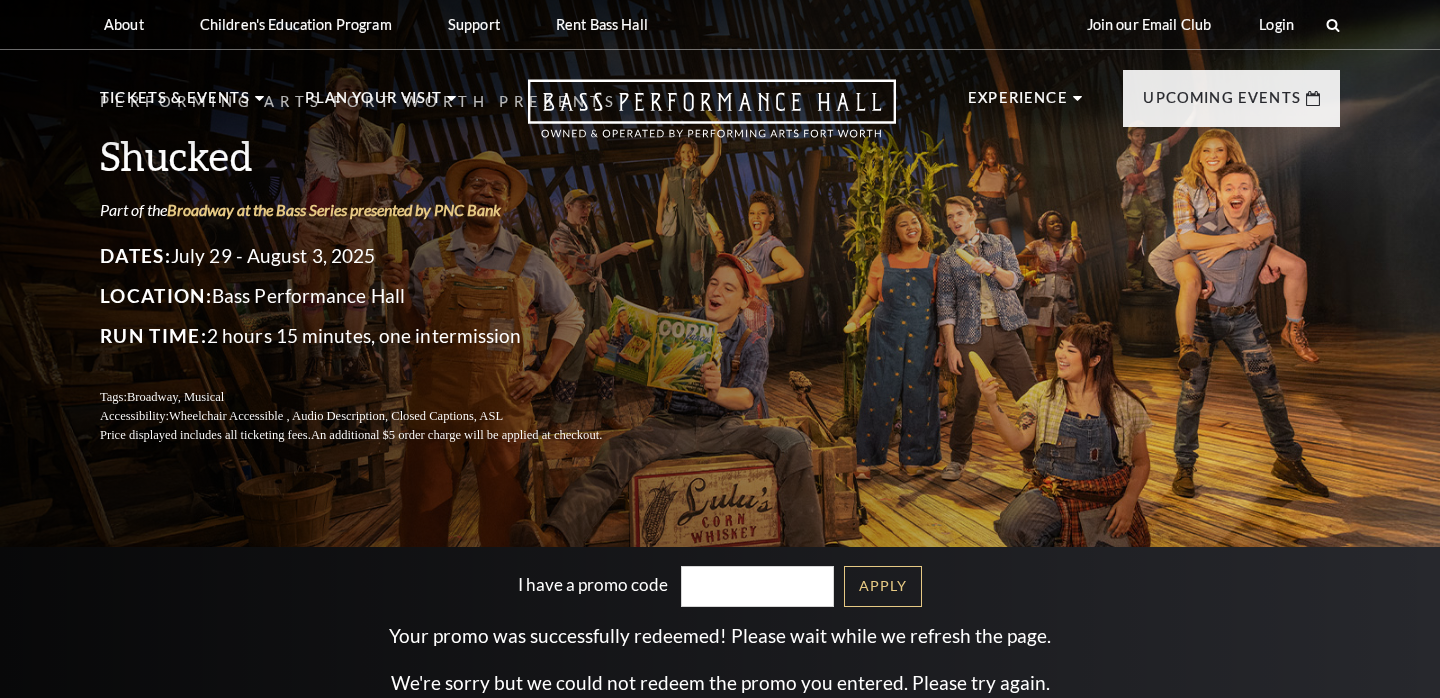 scroll, scrollTop: 0, scrollLeft: 0, axis: both 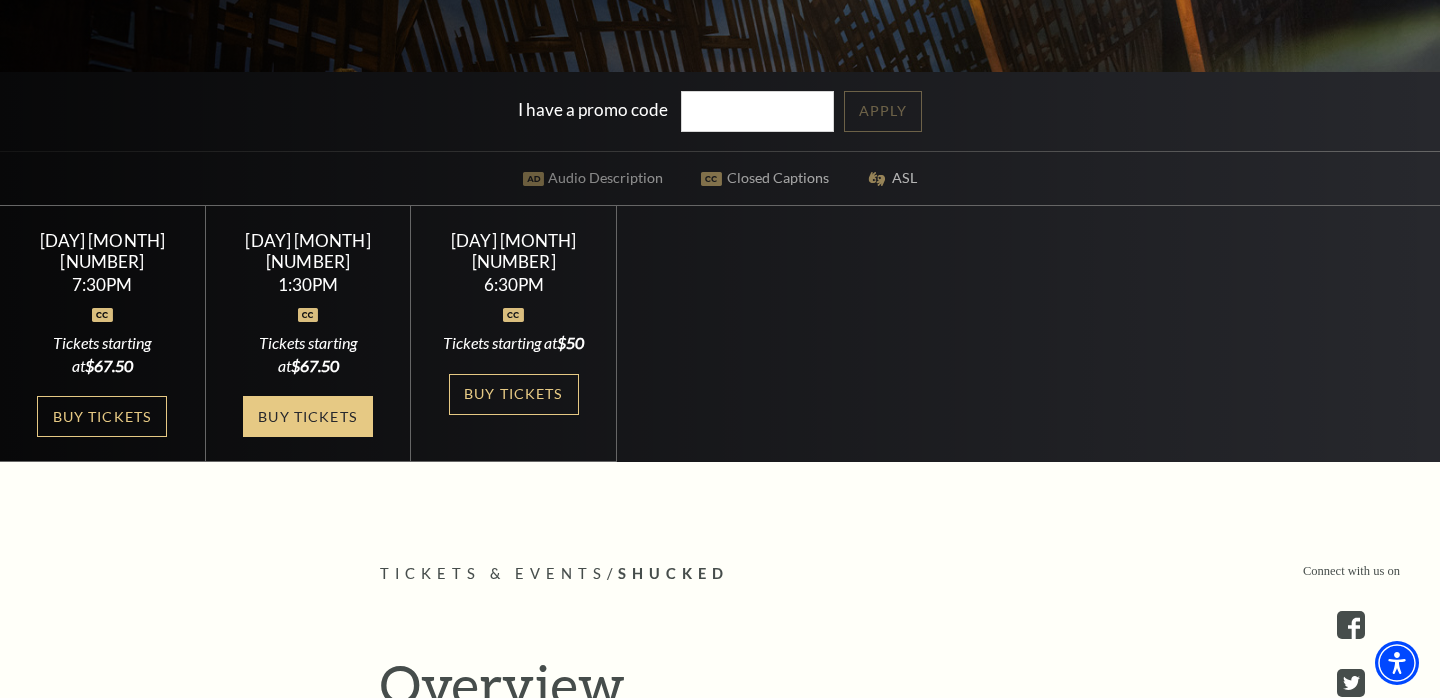 click on "Buy Tickets" at bounding box center (308, 416) 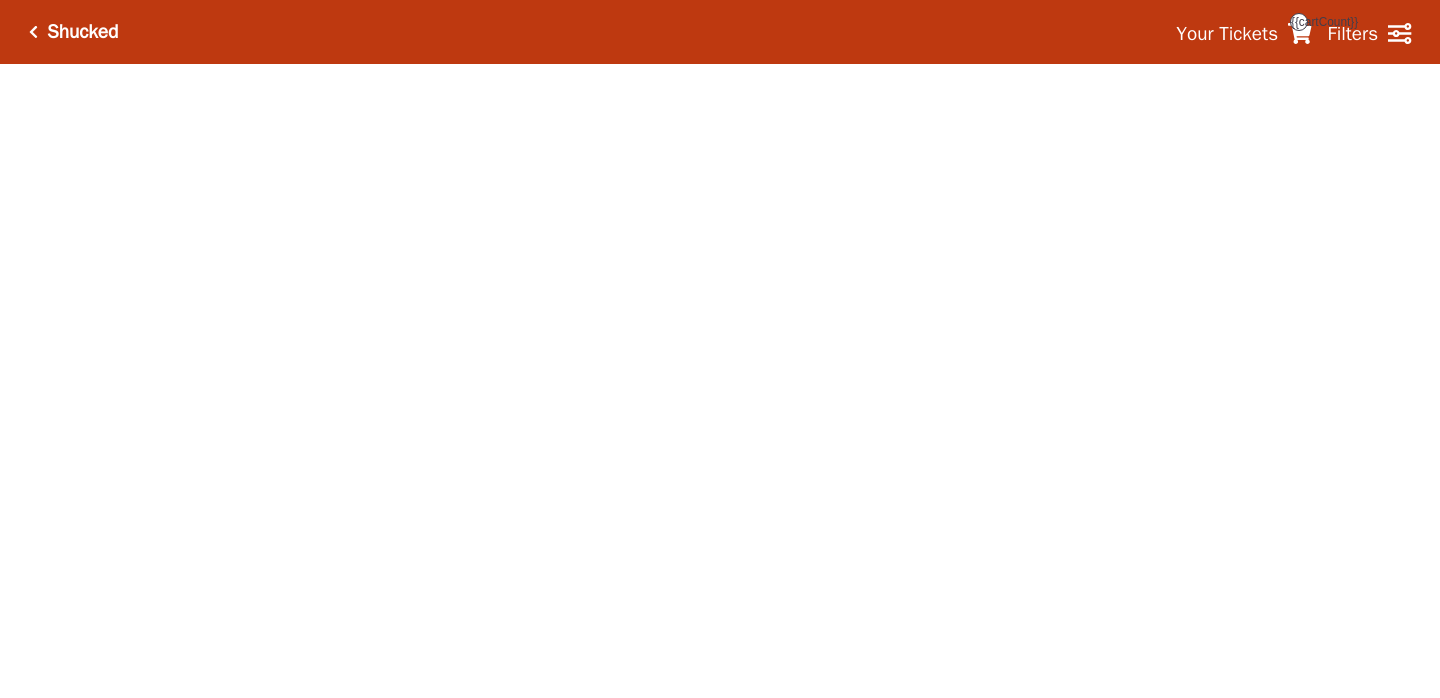 scroll, scrollTop: 0, scrollLeft: 0, axis: both 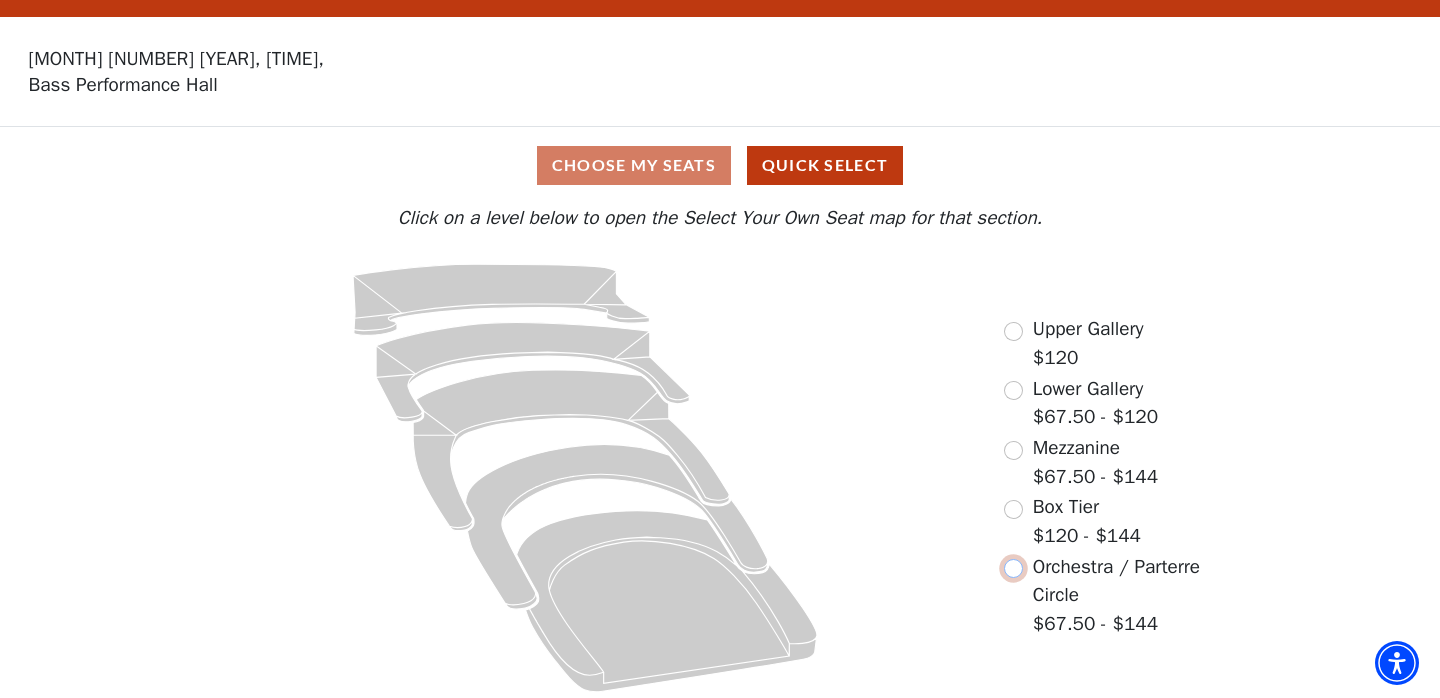 click at bounding box center [1013, 568] 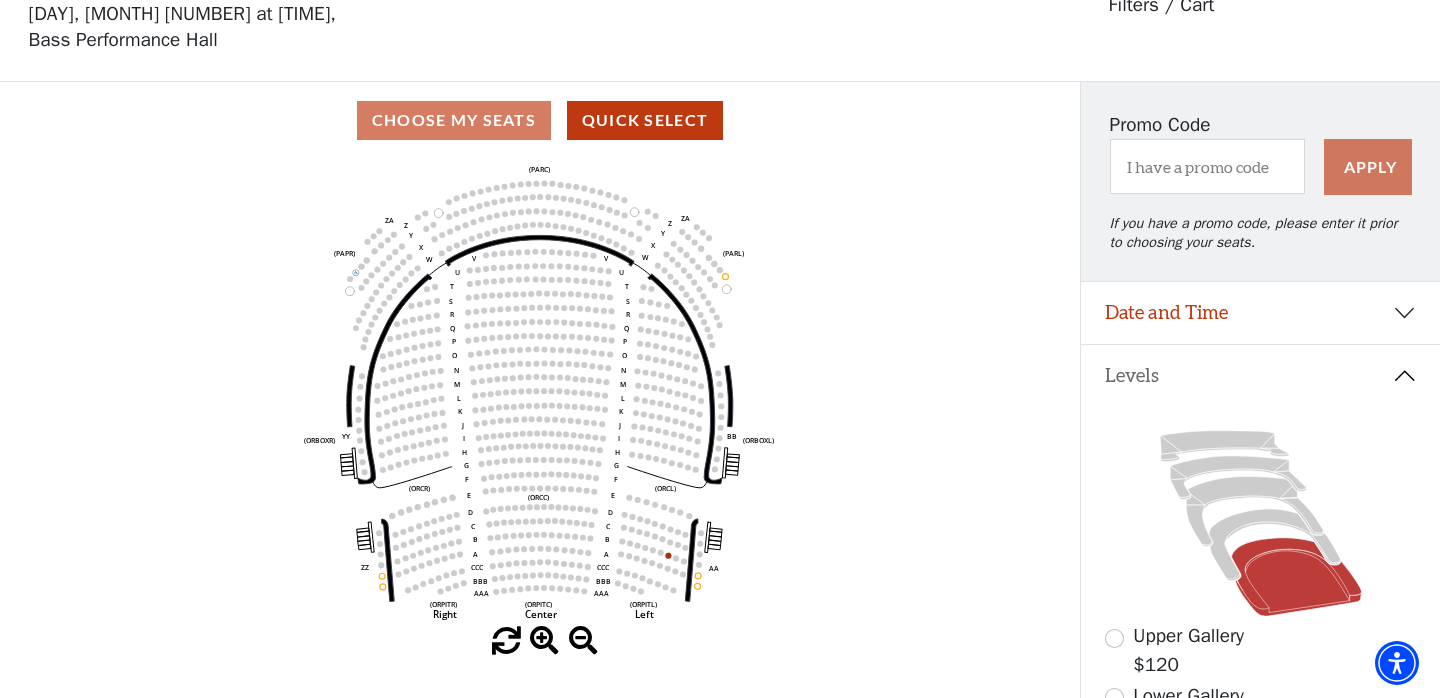 scroll, scrollTop: 0, scrollLeft: 0, axis: both 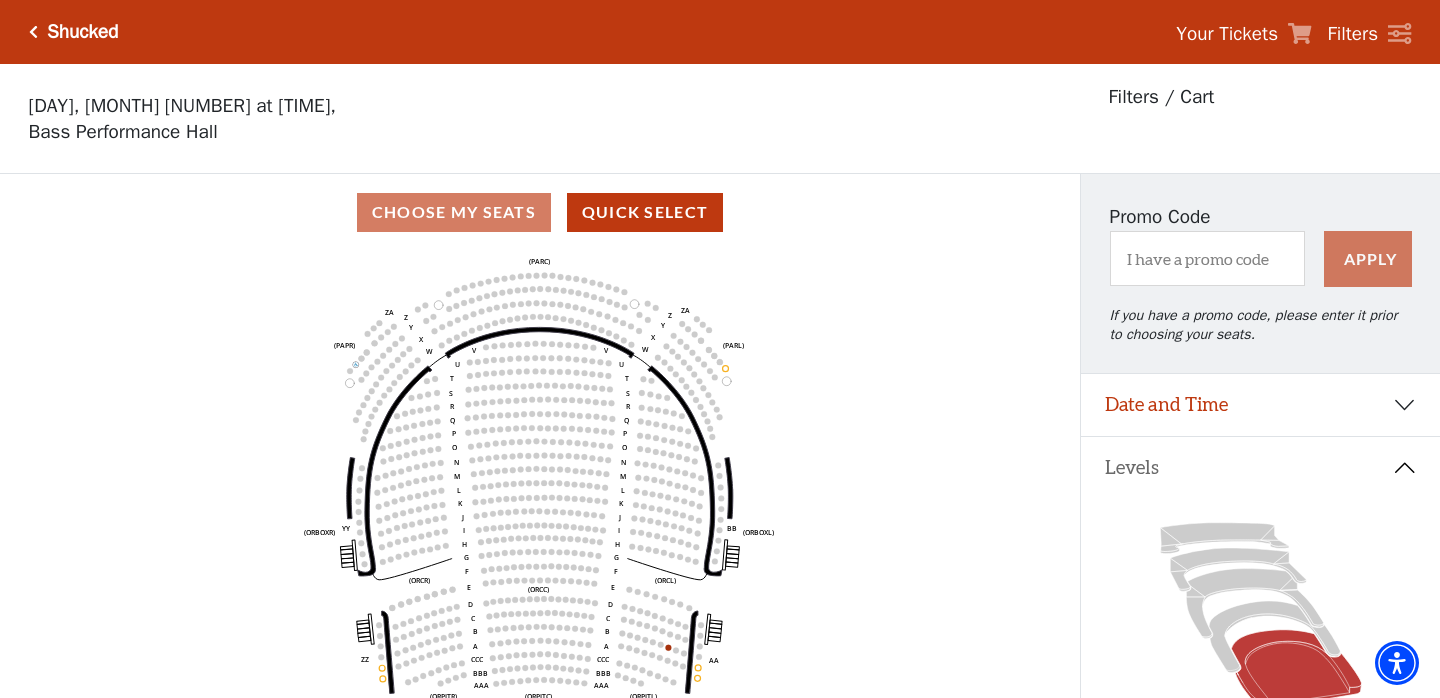 click on "Shucked" at bounding box center [78, 32] 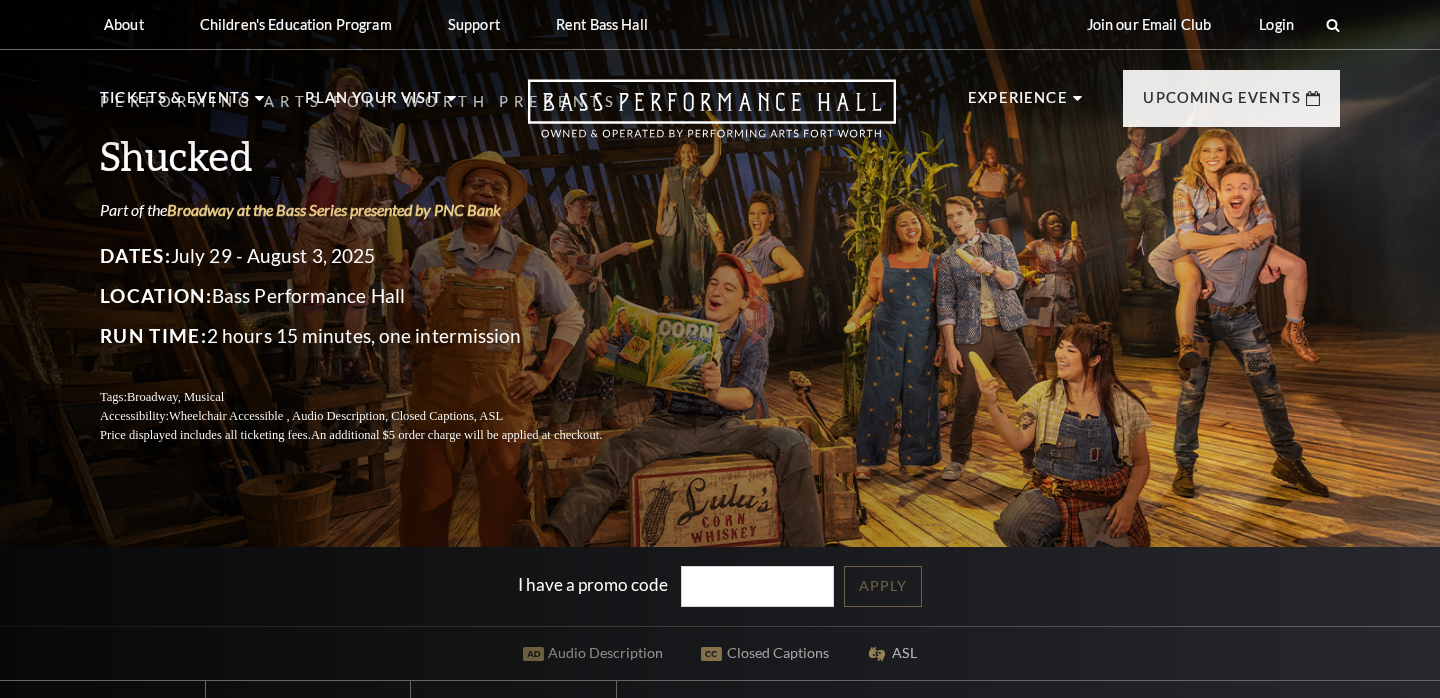 scroll, scrollTop: 0, scrollLeft: 0, axis: both 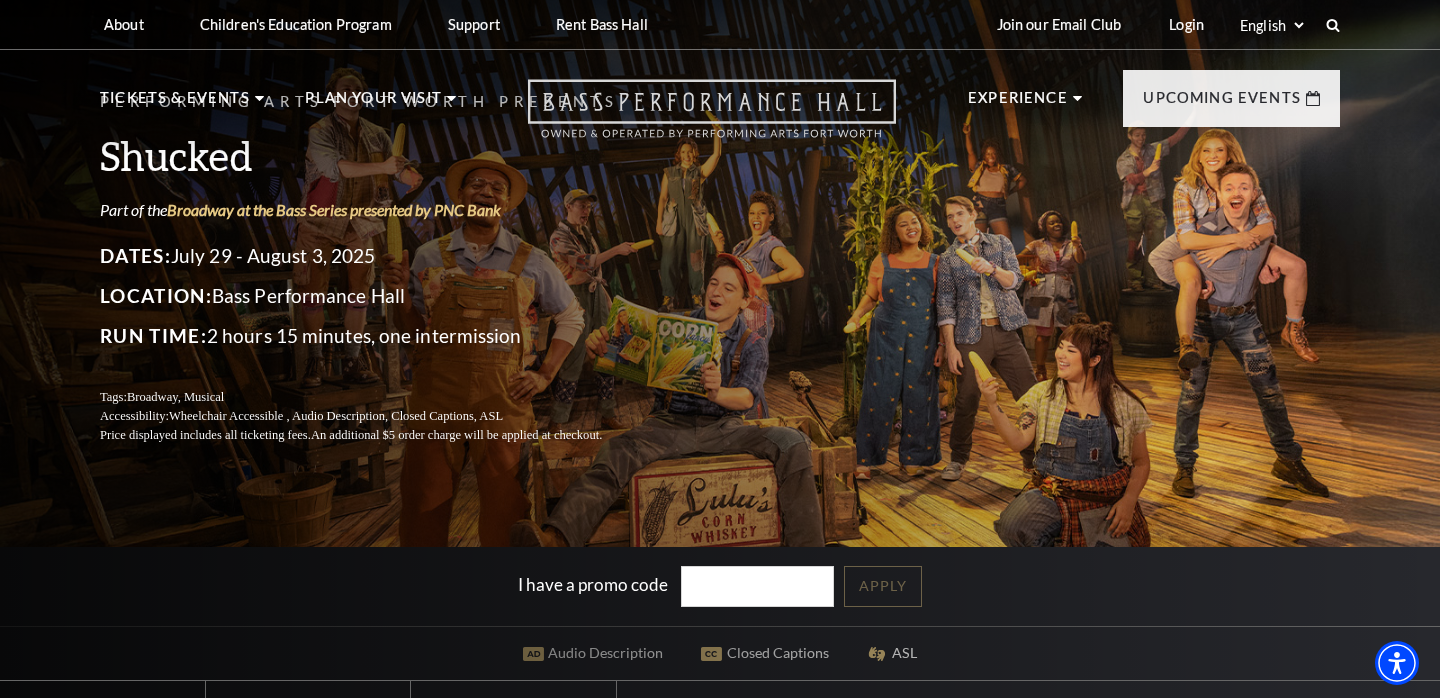 click 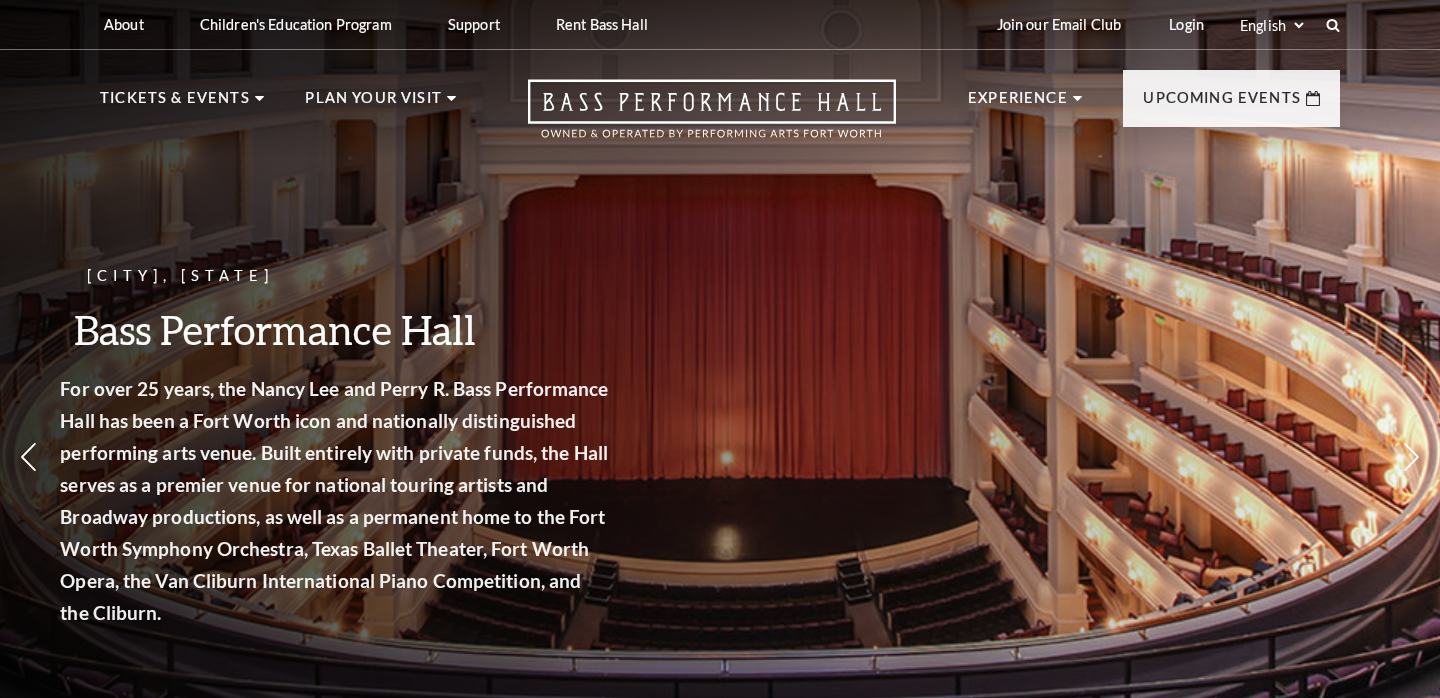 scroll, scrollTop: 0, scrollLeft: 0, axis: both 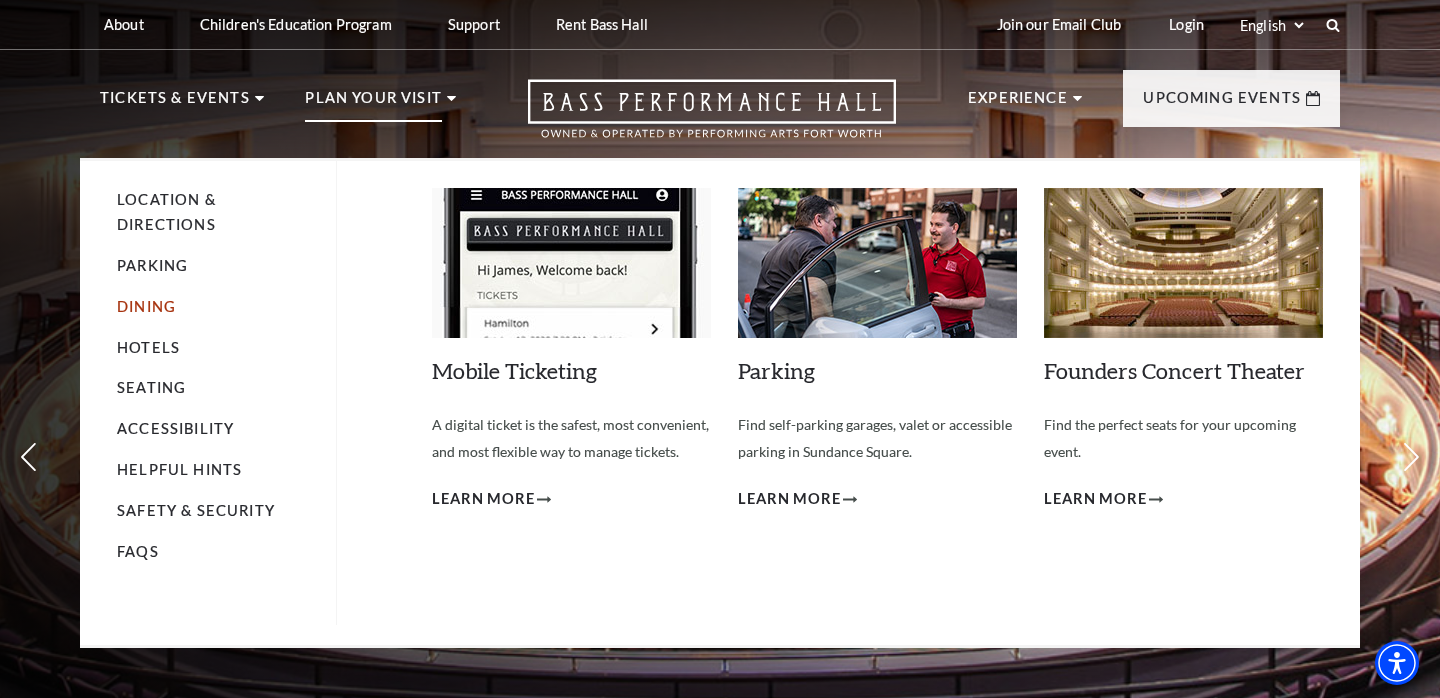 click on "Dining" at bounding box center (146, 306) 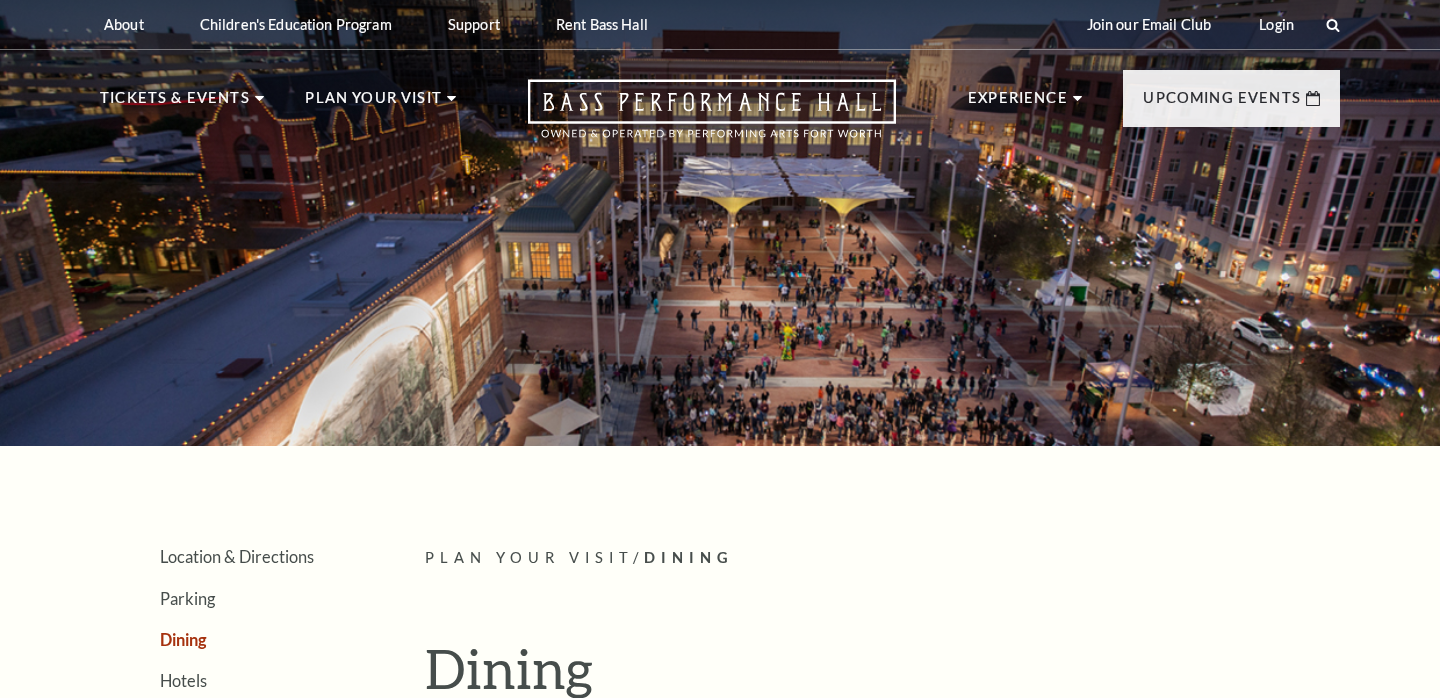 scroll, scrollTop: 0, scrollLeft: 0, axis: both 